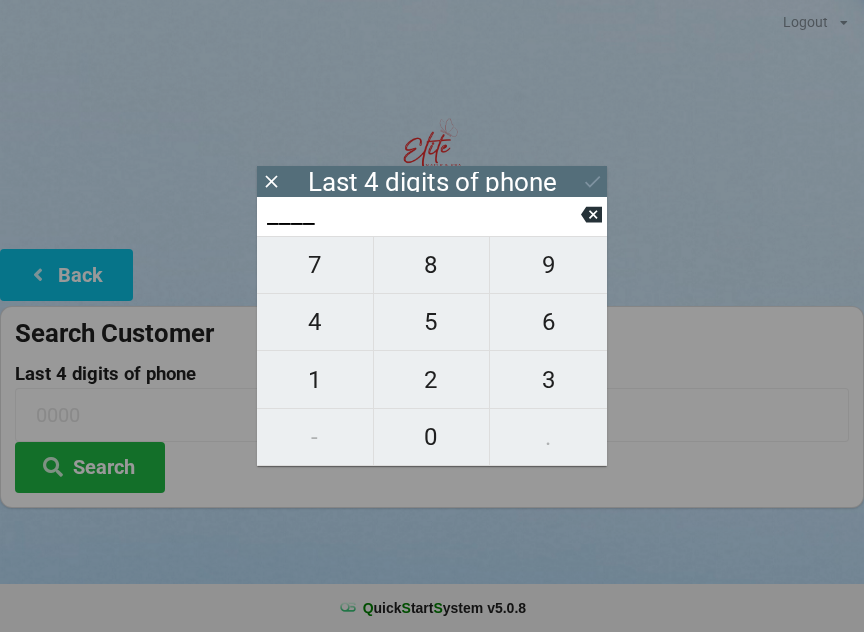 scroll, scrollTop: 0, scrollLeft: 0, axis: both 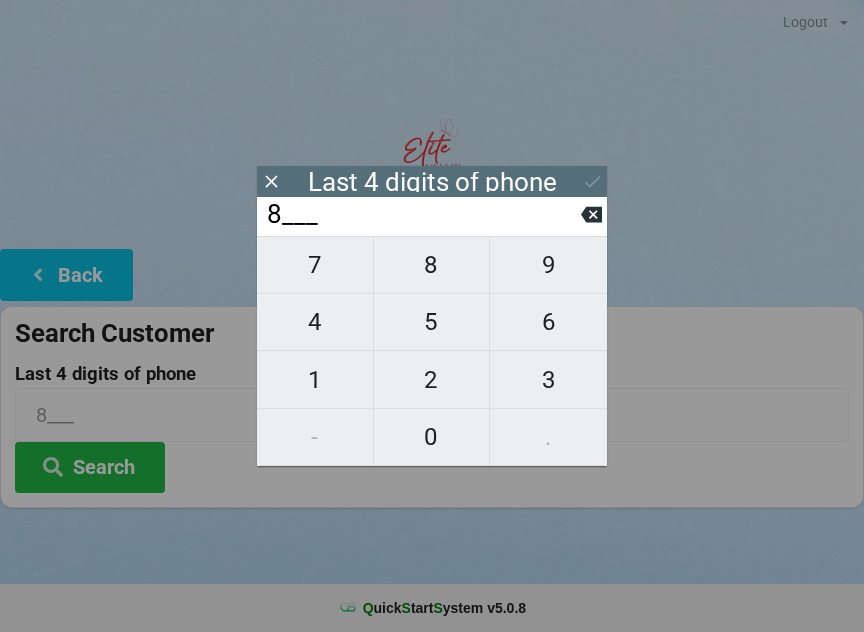 click on "6" at bounding box center [315, 265] 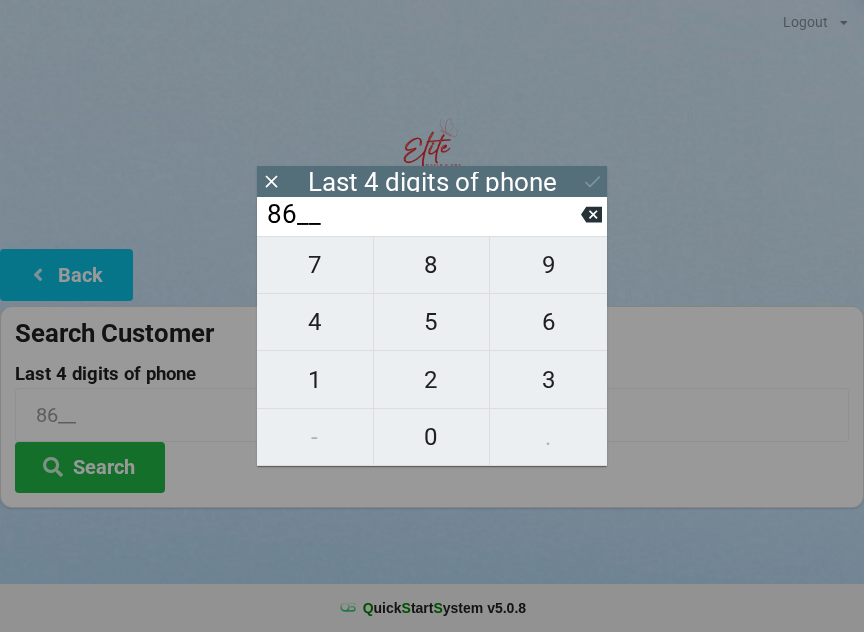 click on "3" at bounding box center [315, 265] 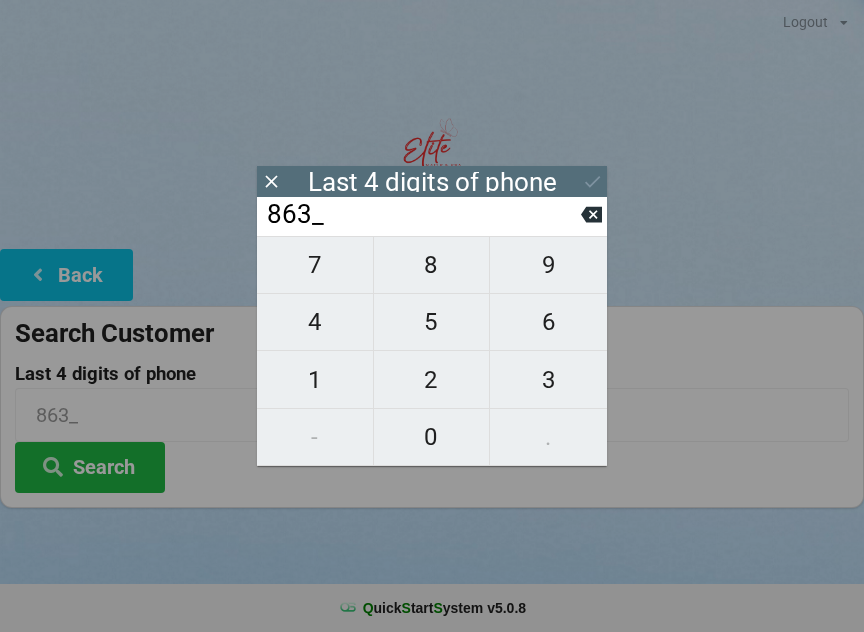 click on "8" at bounding box center (315, 265) 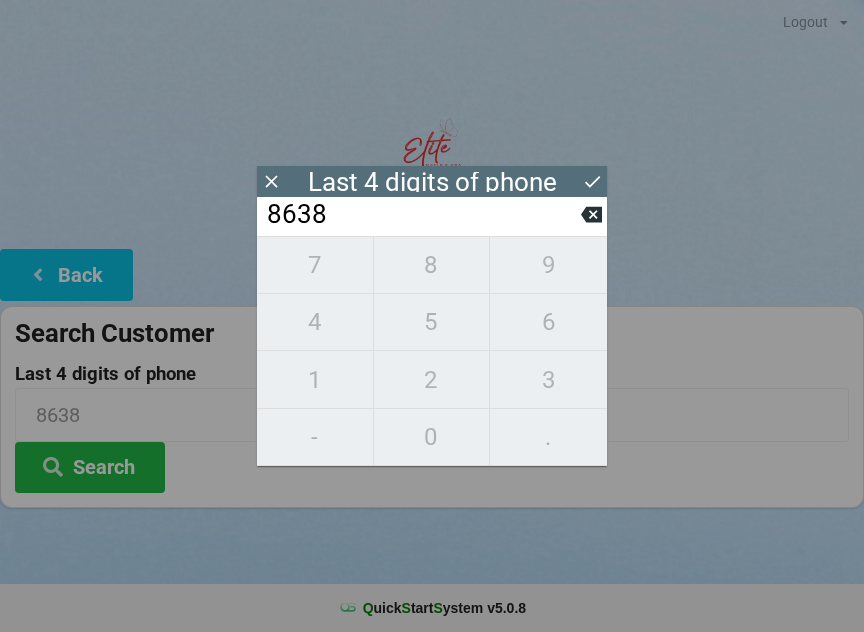 click on "7 8 9 4 5 6 1 2 3 - 0 ." at bounding box center (432, 351) 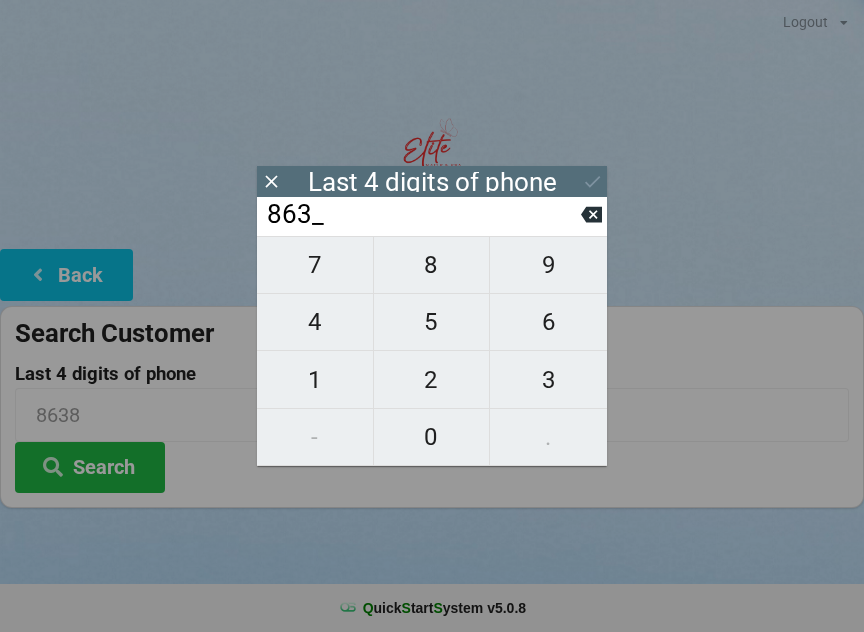 click at bounding box center [591, 214] 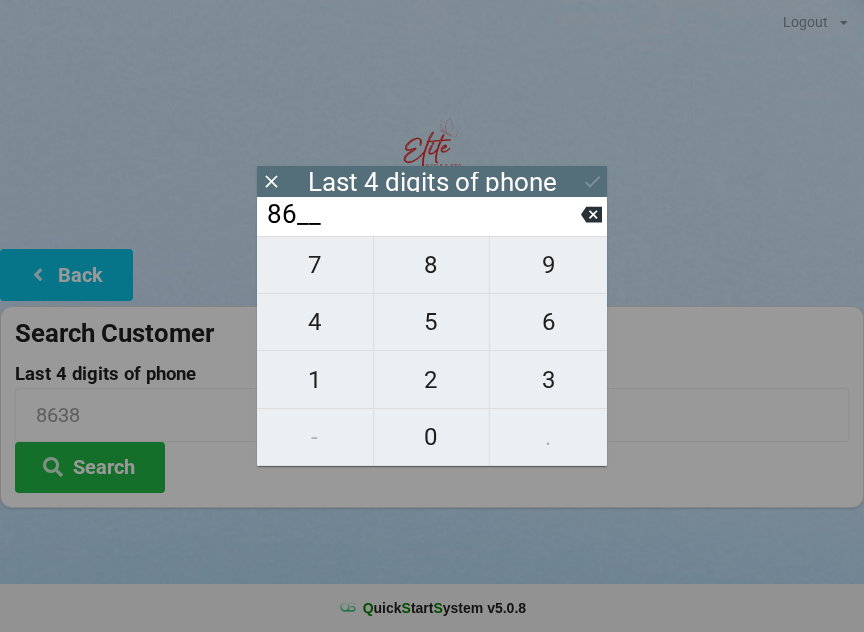 click at bounding box center [591, 215] 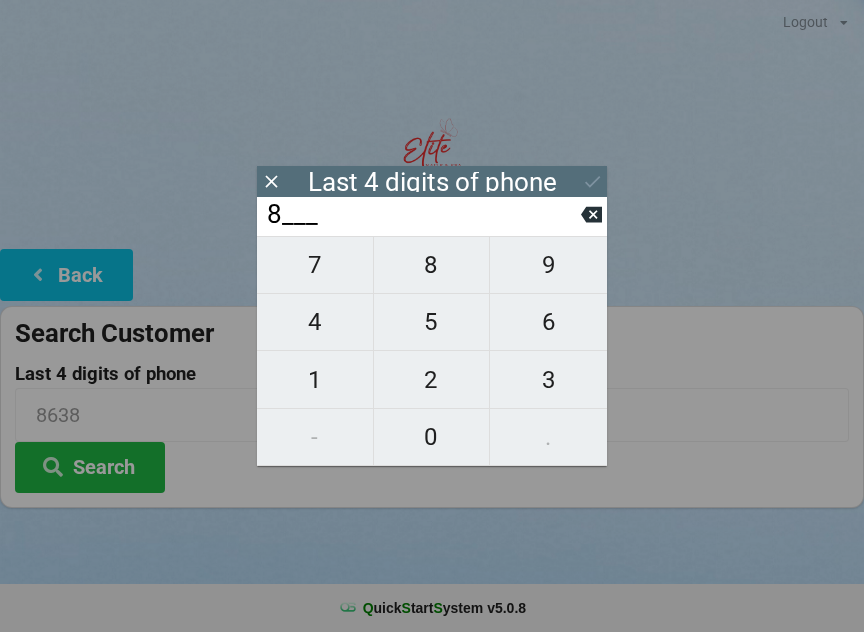 click at bounding box center (591, 214) 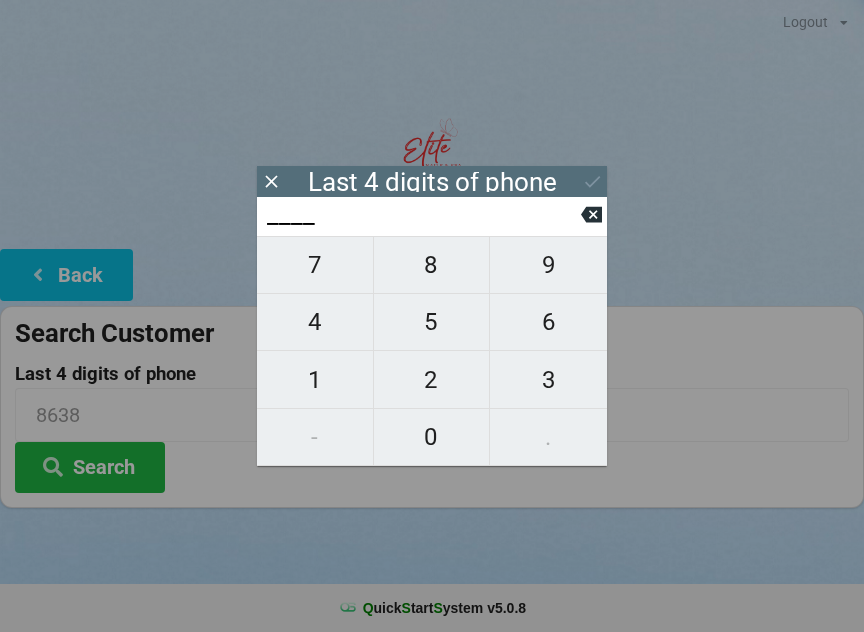 click on "2" at bounding box center [315, 265] 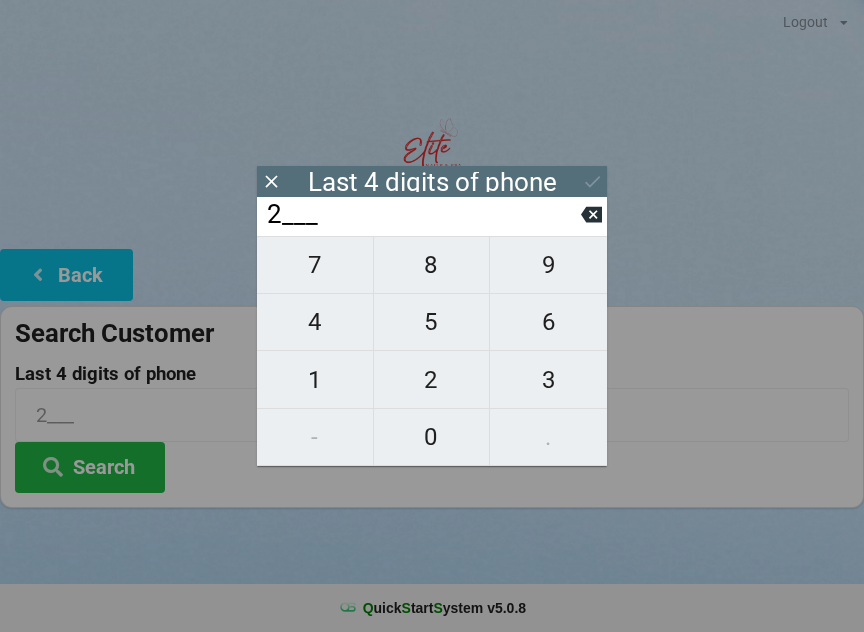 click on "9" at bounding box center [315, 265] 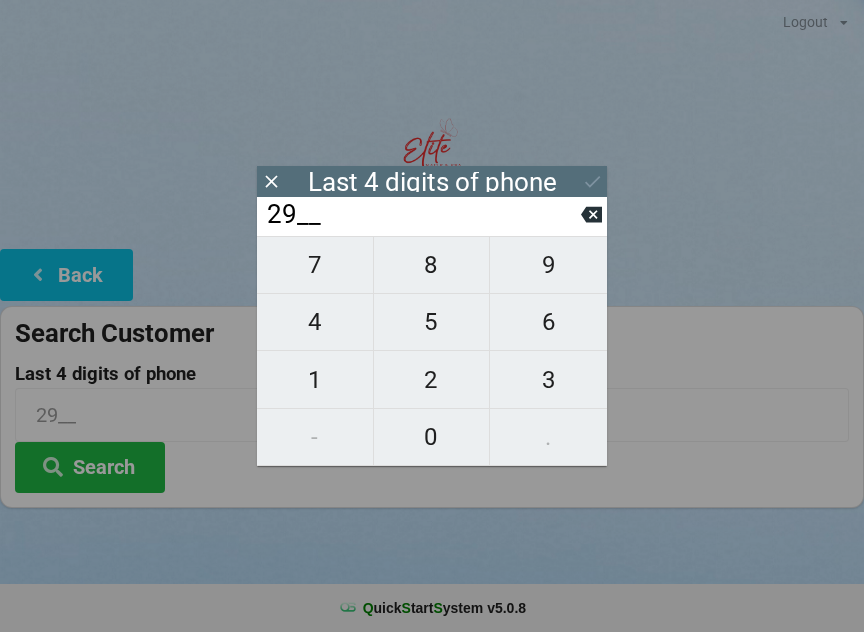 click on "4" at bounding box center [315, 265] 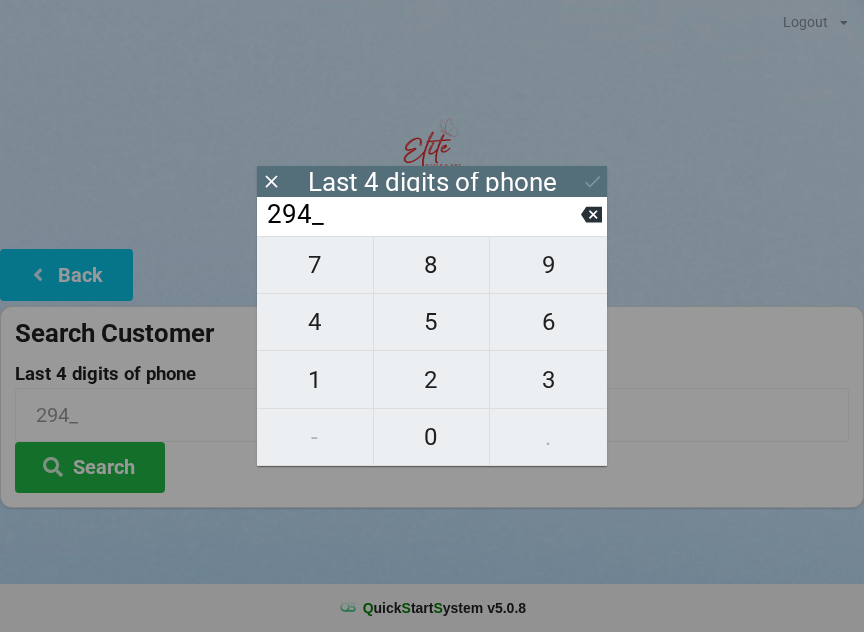 click on "5" at bounding box center (315, 265) 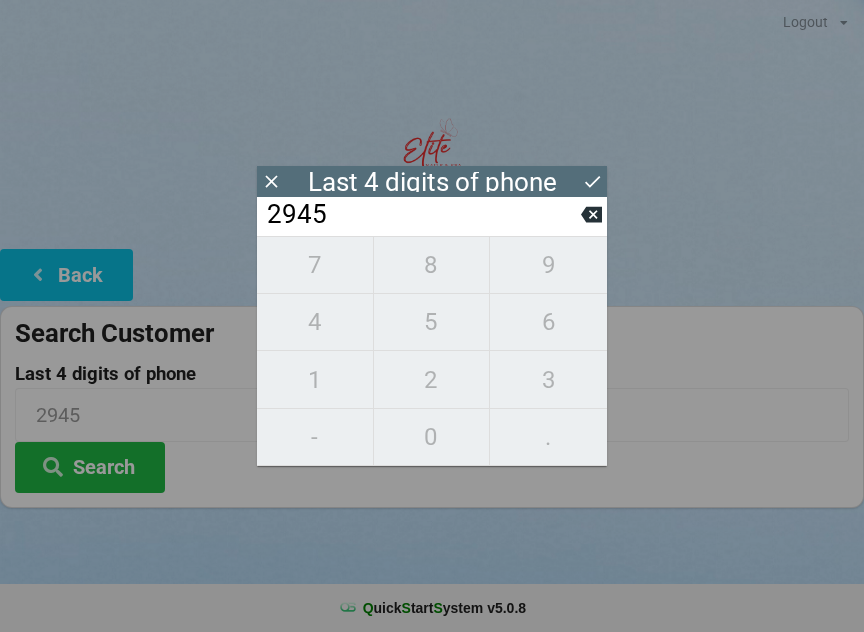 click at bounding box center [592, 181] 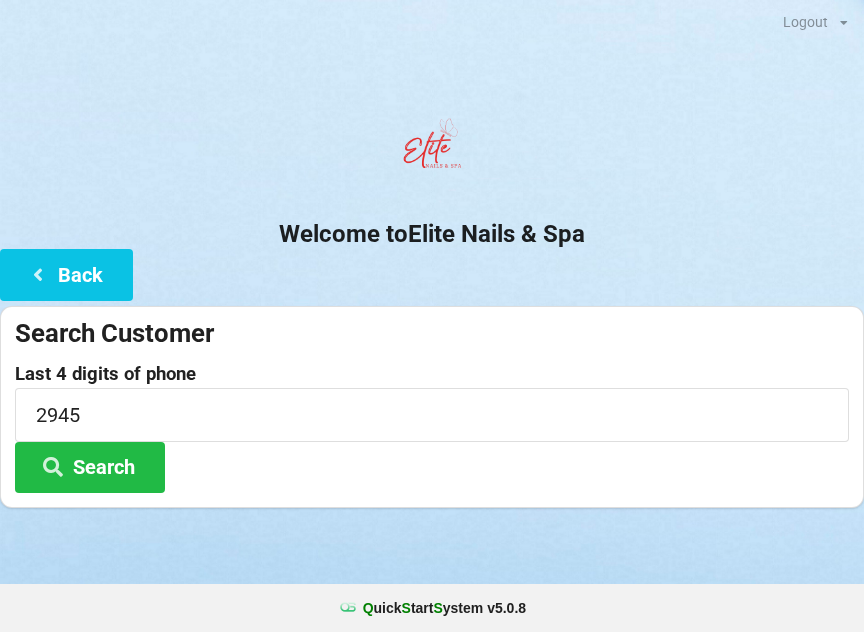 click on "Search" at bounding box center [90, 467] 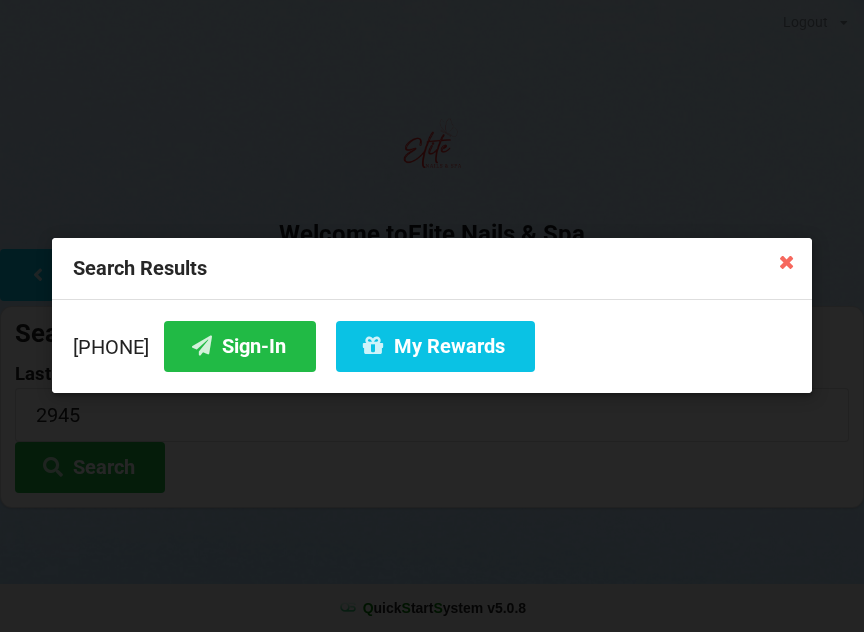 click on "Sign-In" at bounding box center (240, 346) 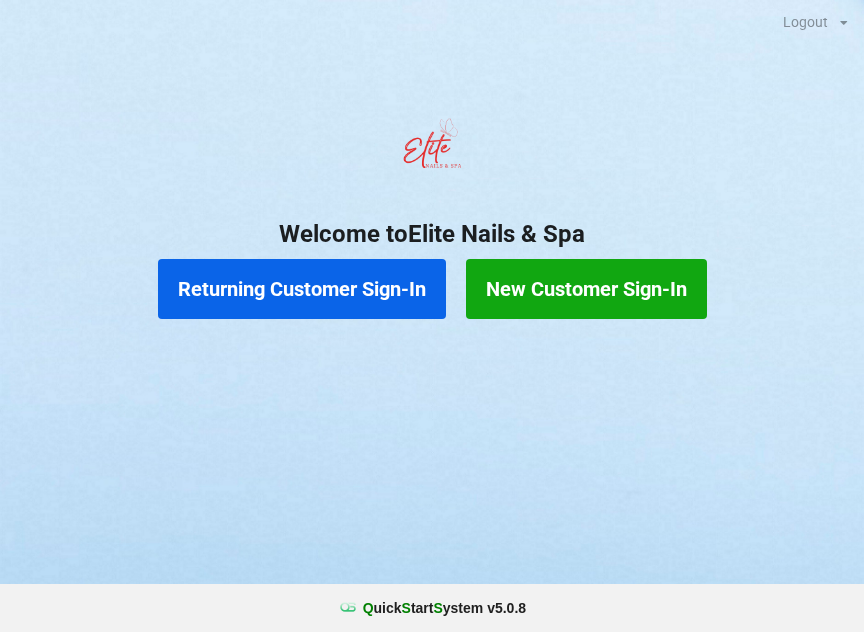 click on "Returning Customer Sign-In" at bounding box center [302, 289] 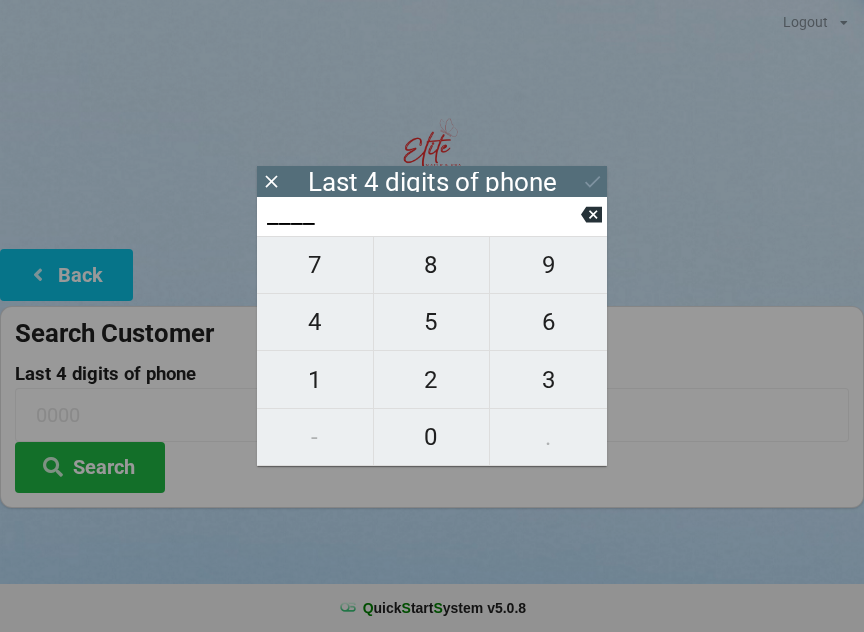 click on "4" at bounding box center (315, 265) 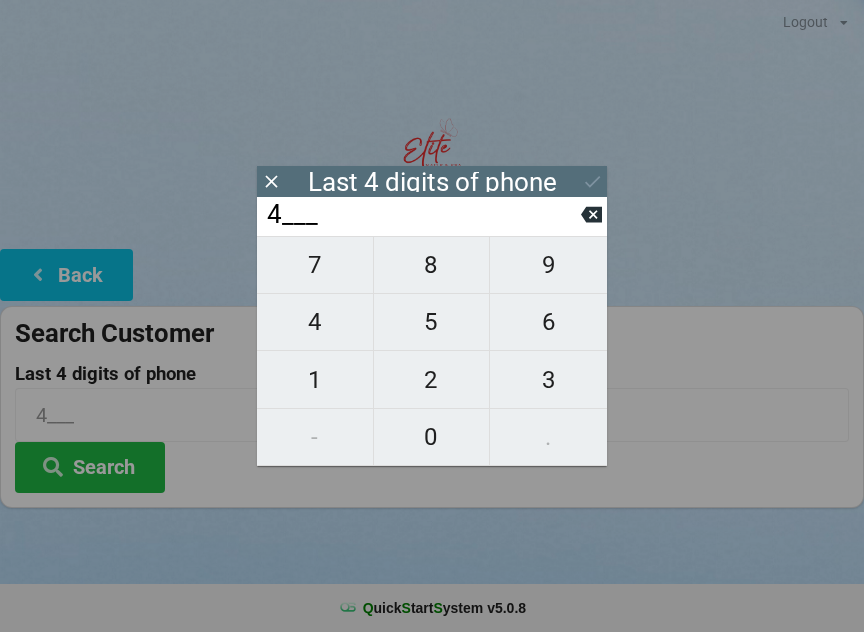click on "3" at bounding box center [315, 265] 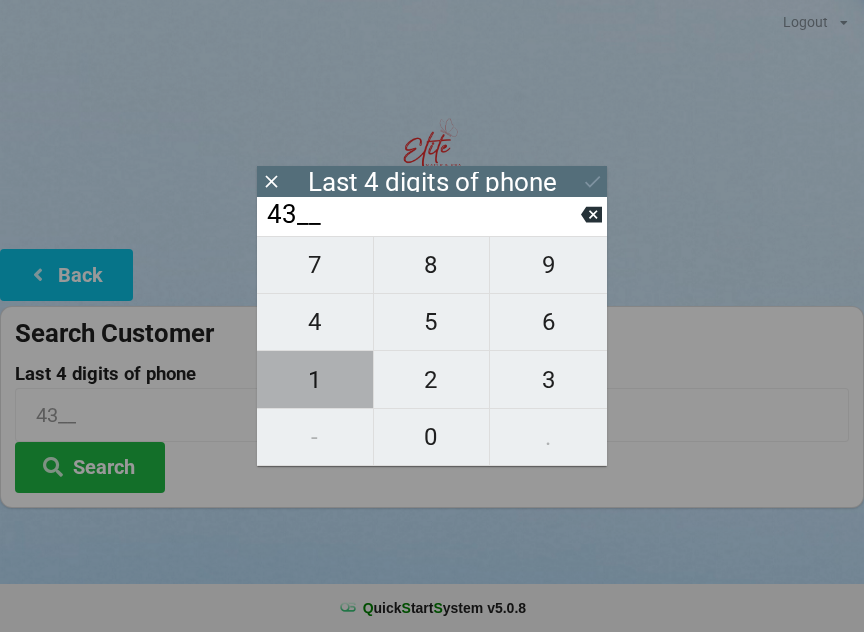 click on "1" at bounding box center (315, 265) 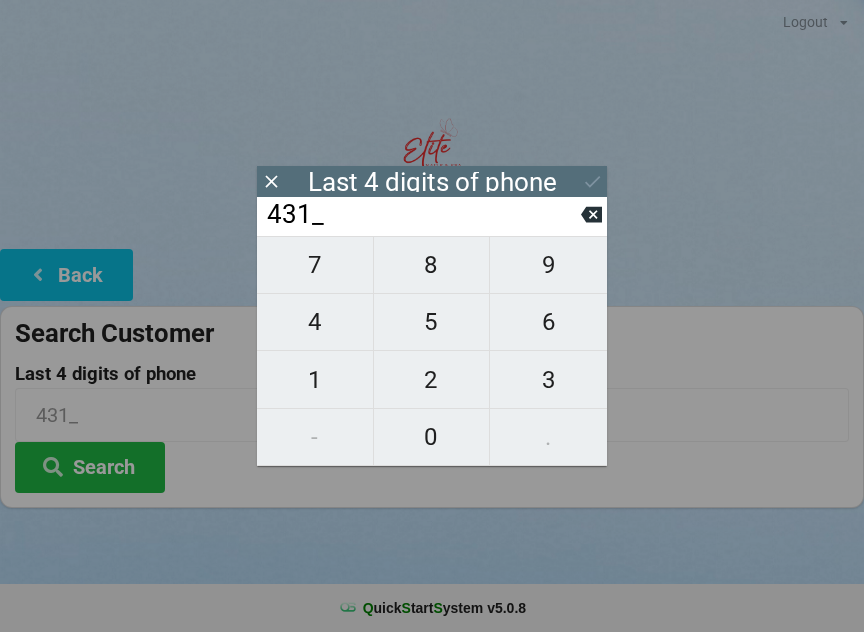 click on "7" at bounding box center (315, 265) 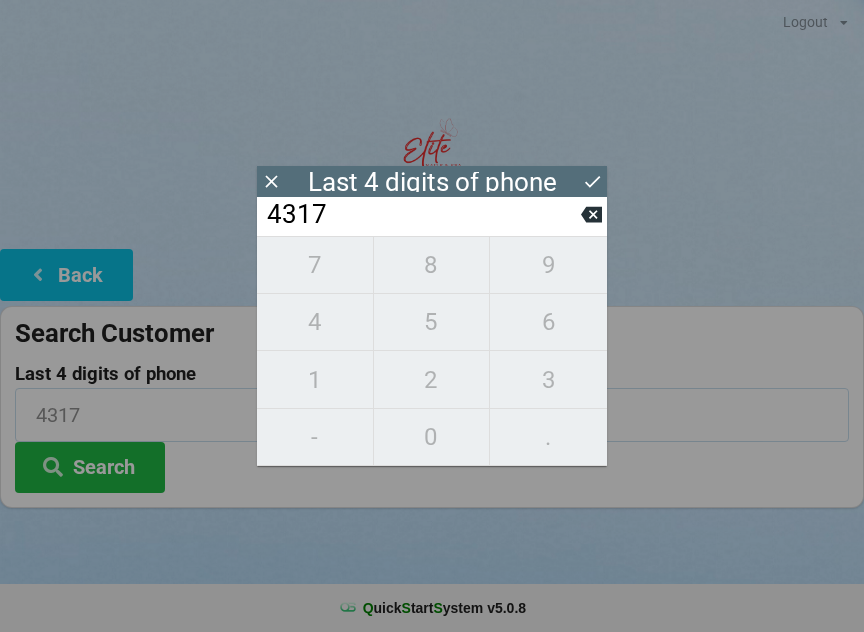click on "4317" at bounding box center [432, 414] 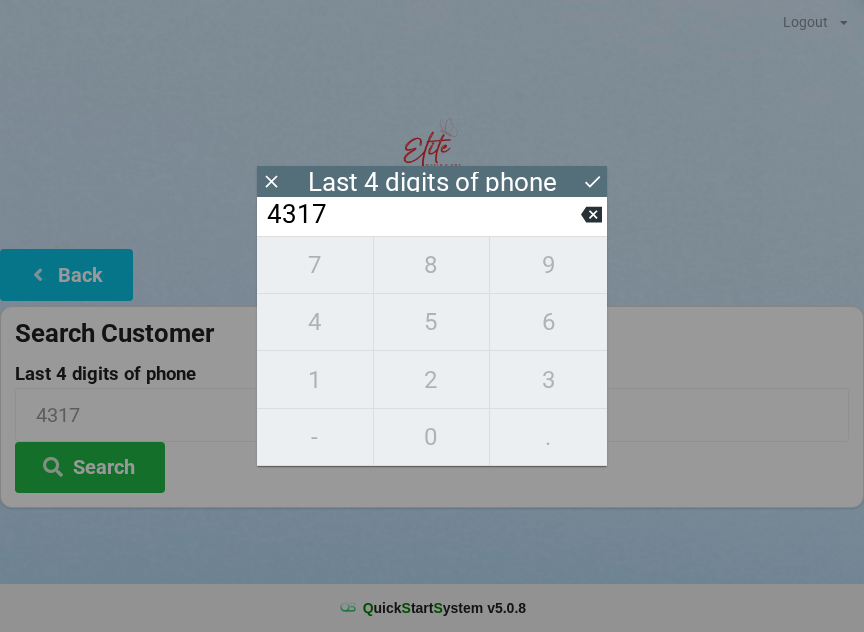 click at bounding box center [271, 181] 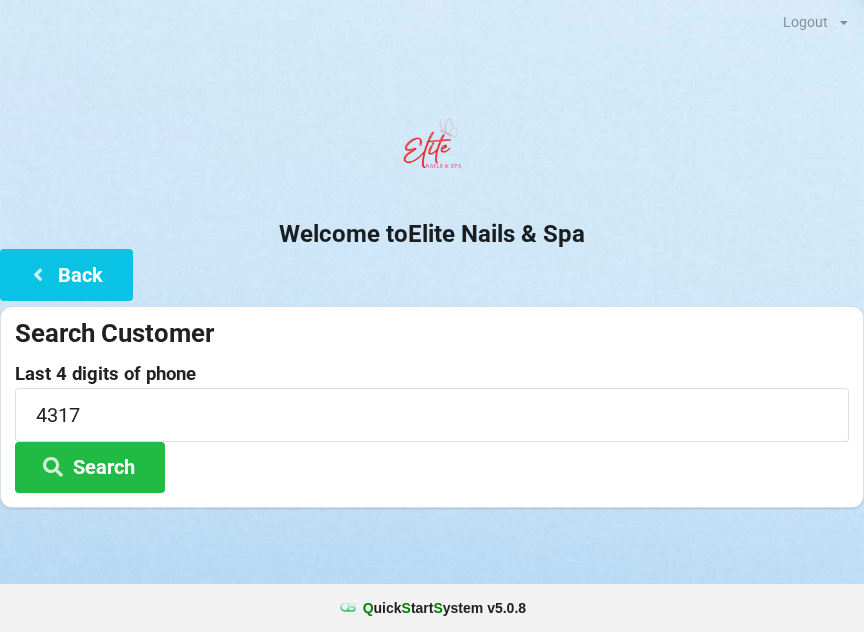 click on "Search" at bounding box center [90, 467] 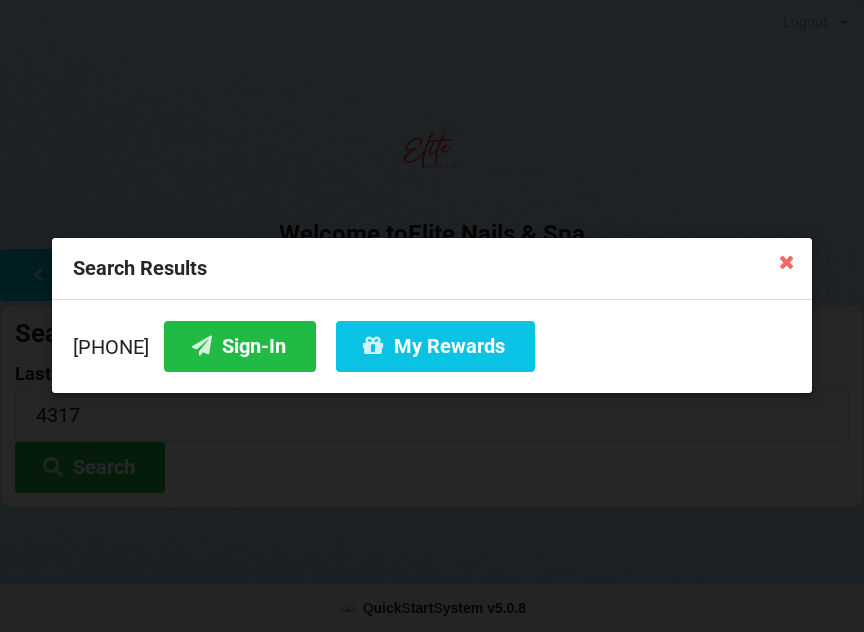 click on "Sign-In" at bounding box center (240, 346) 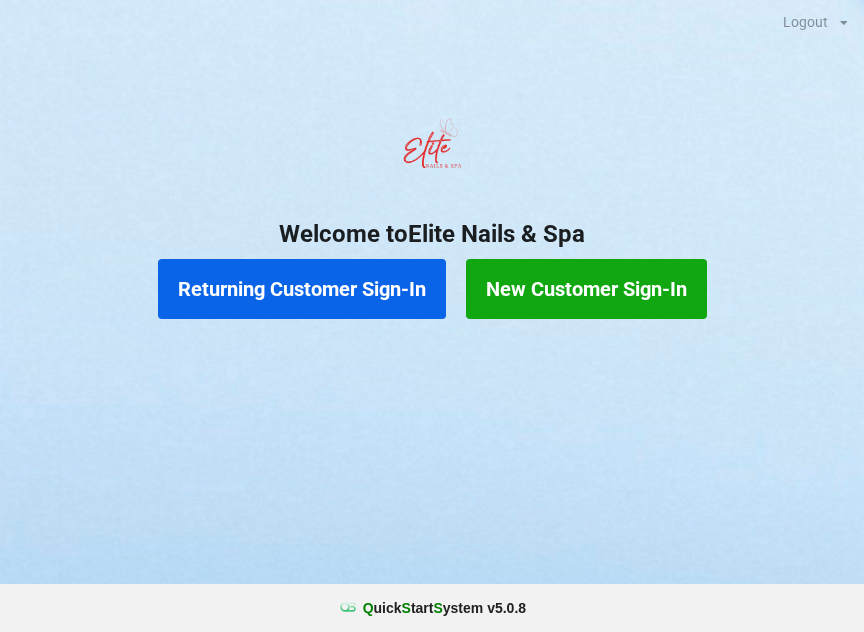 click on "Returning Customer Sign-In" at bounding box center [302, 289] 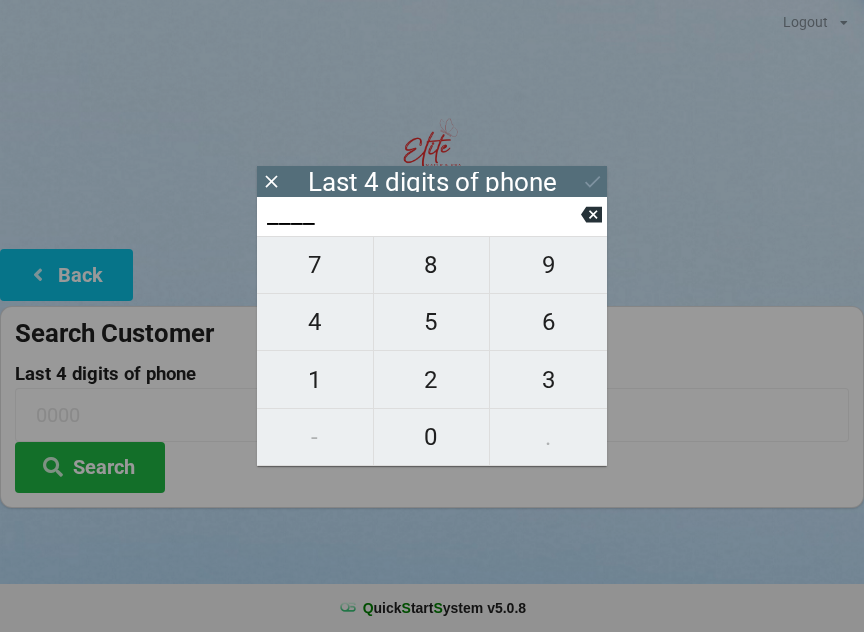 click on "8" at bounding box center (315, 265) 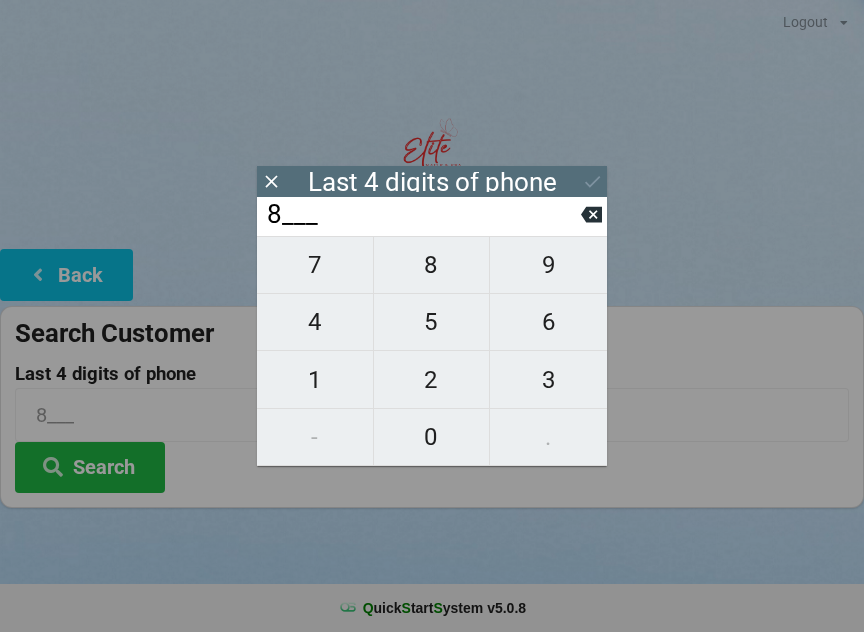 click on "1" at bounding box center [315, 265] 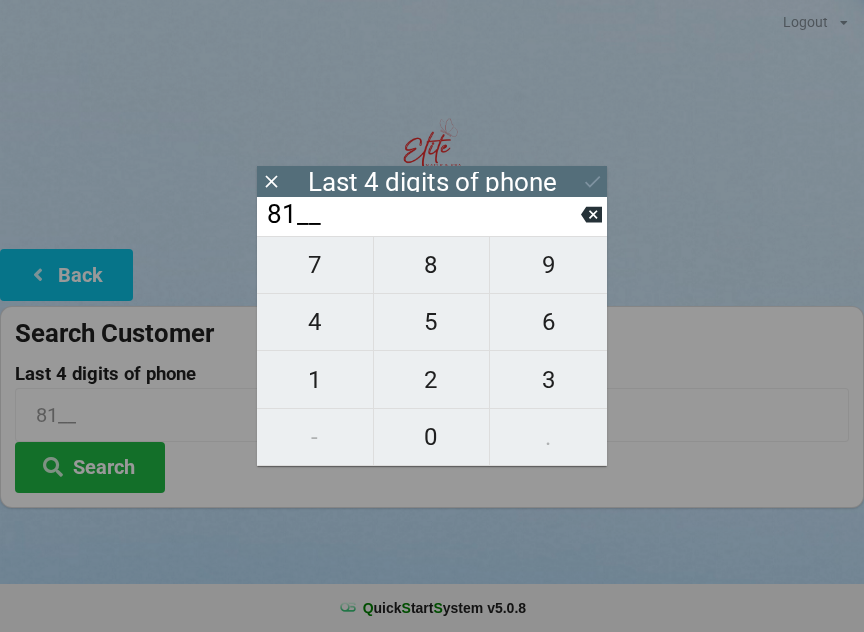click on "0" at bounding box center (315, 265) 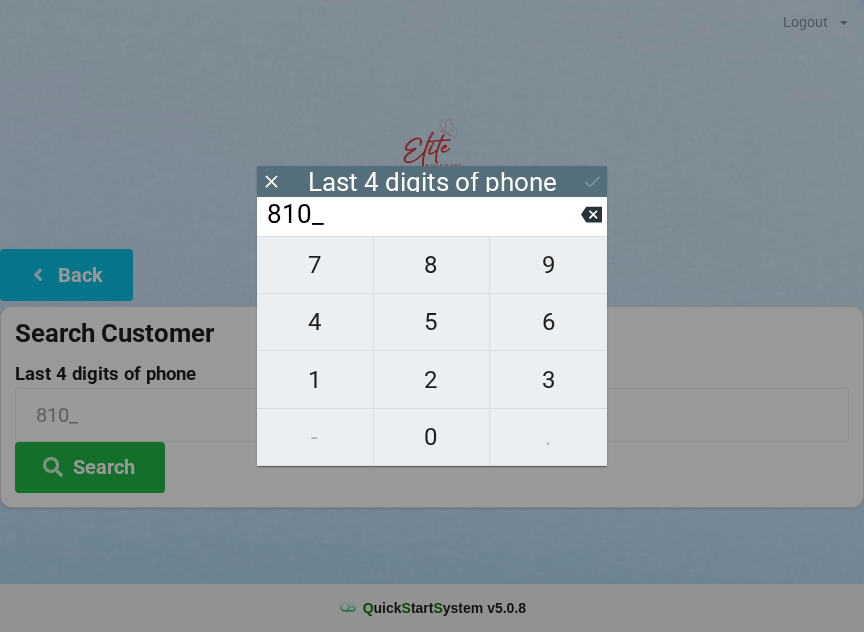 click on "9" at bounding box center (315, 265) 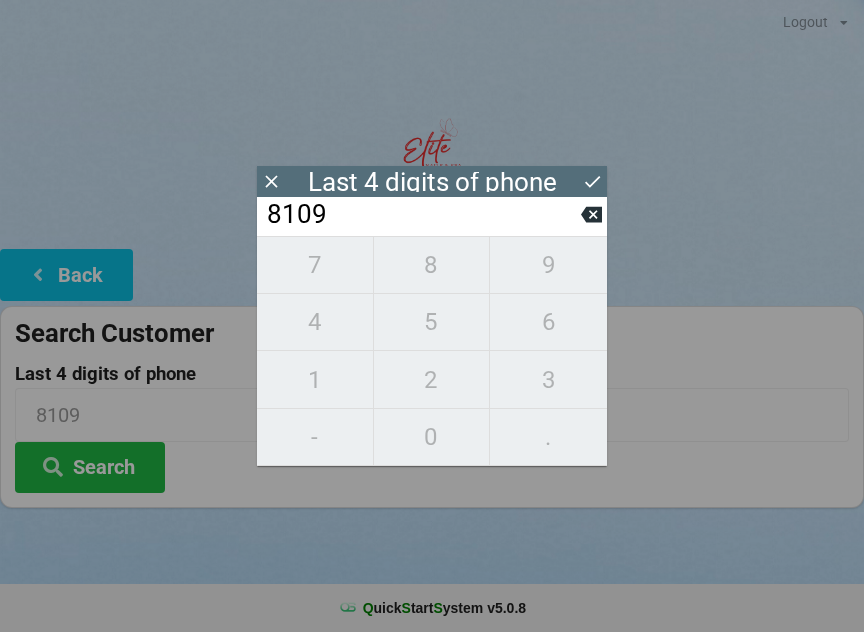 click on "7 8 9 4 5 6 1 2 3 - 0 ." at bounding box center [432, 351] 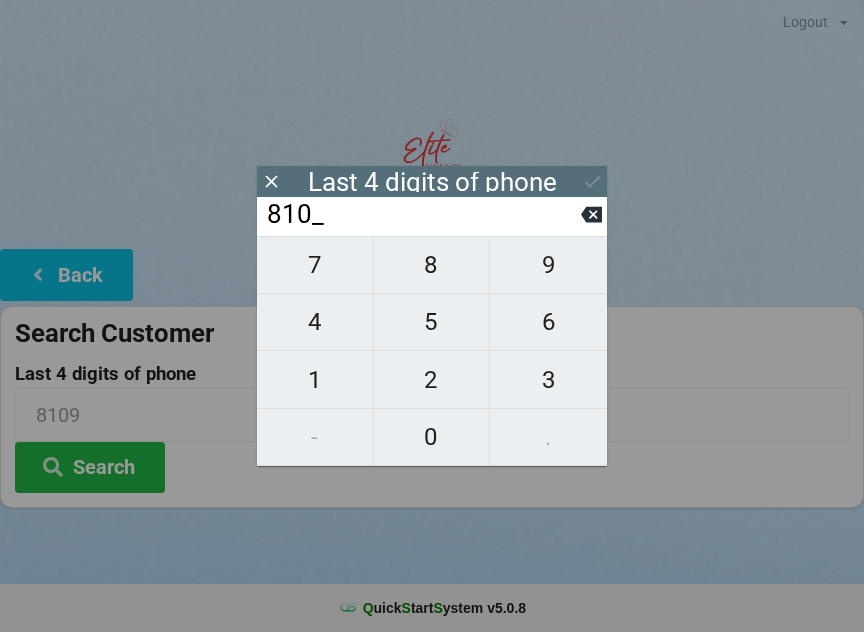 click at bounding box center (591, 215) 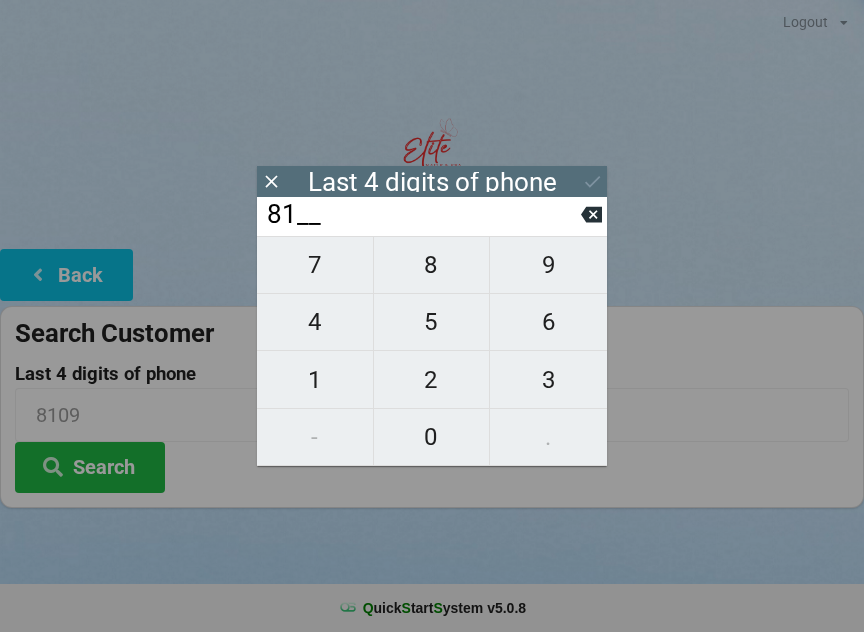 click at bounding box center (591, 214) 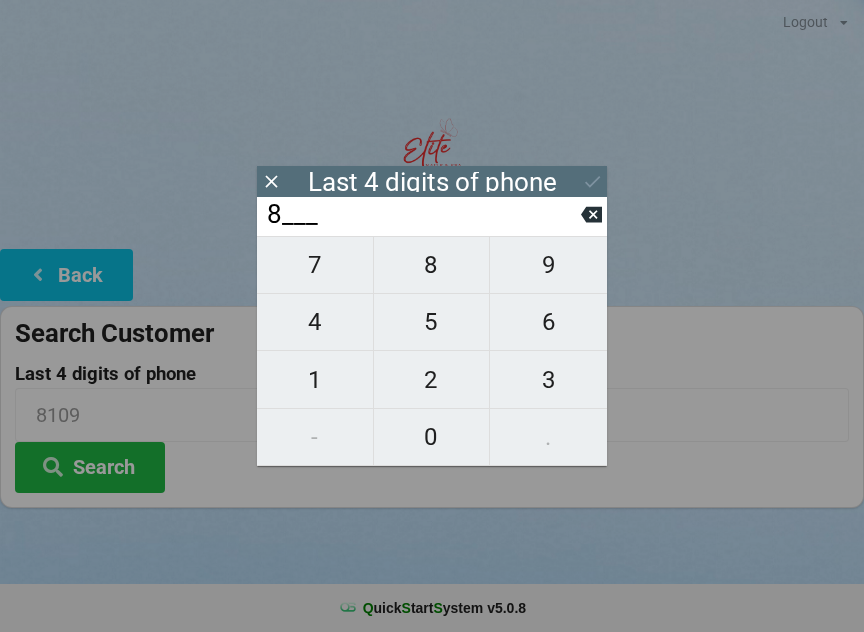 click at bounding box center [591, 214] 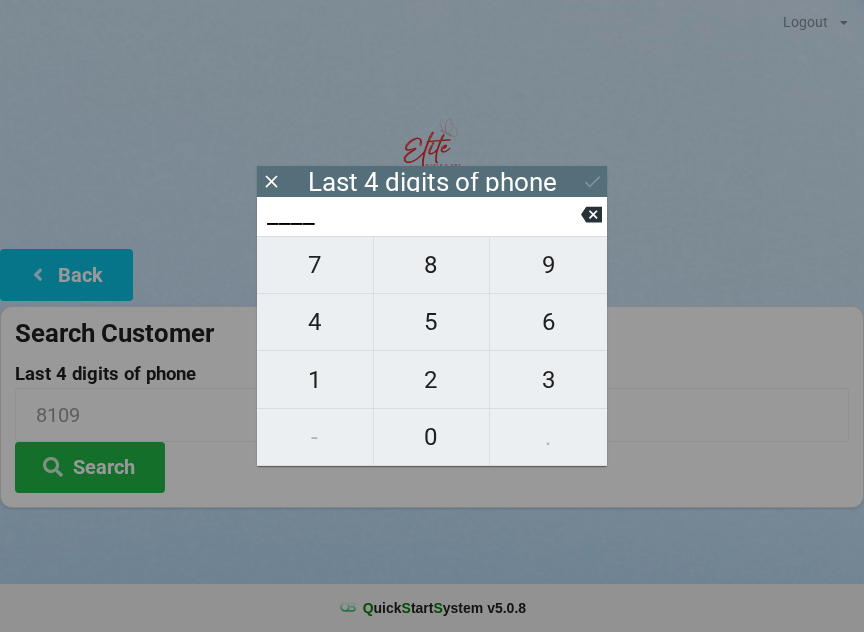 click on "8" at bounding box center [315, 265] 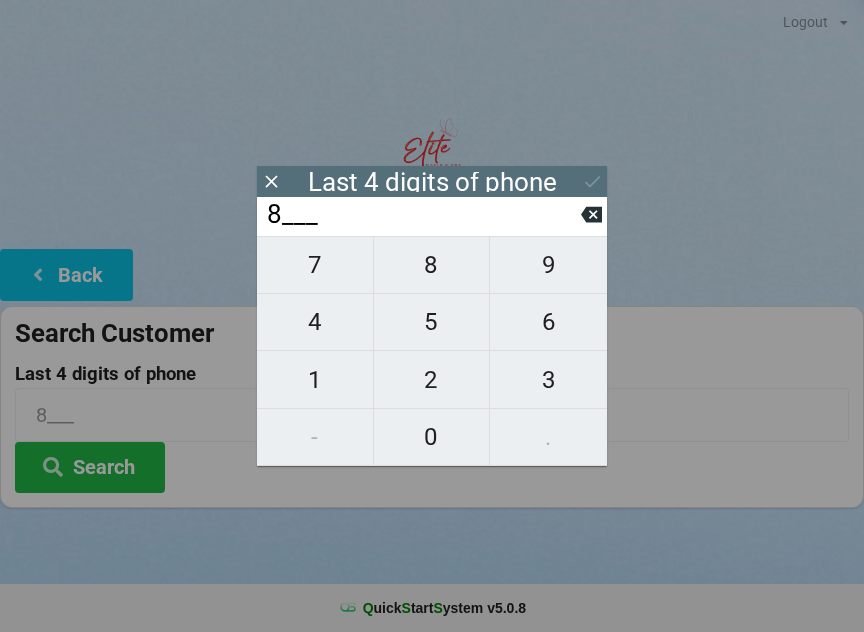 click on "0" at bounding box center [315, 265] 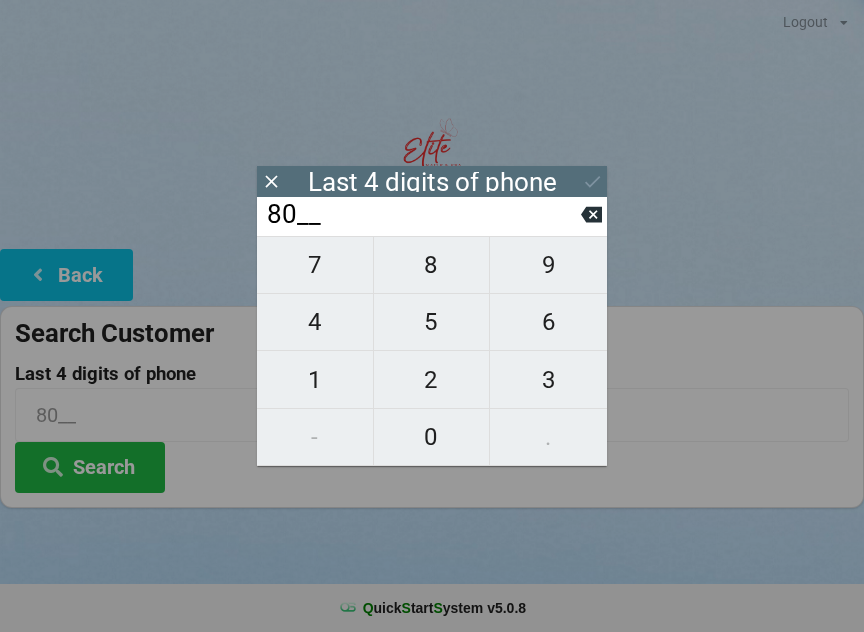 click on "1" at bounding box center [315, 265] 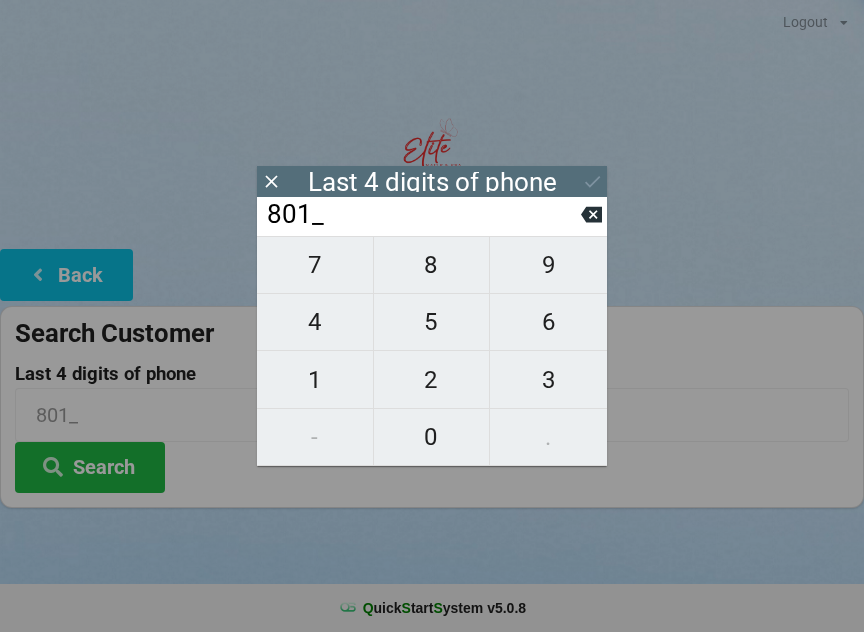 click at bounding box center (591, 214) 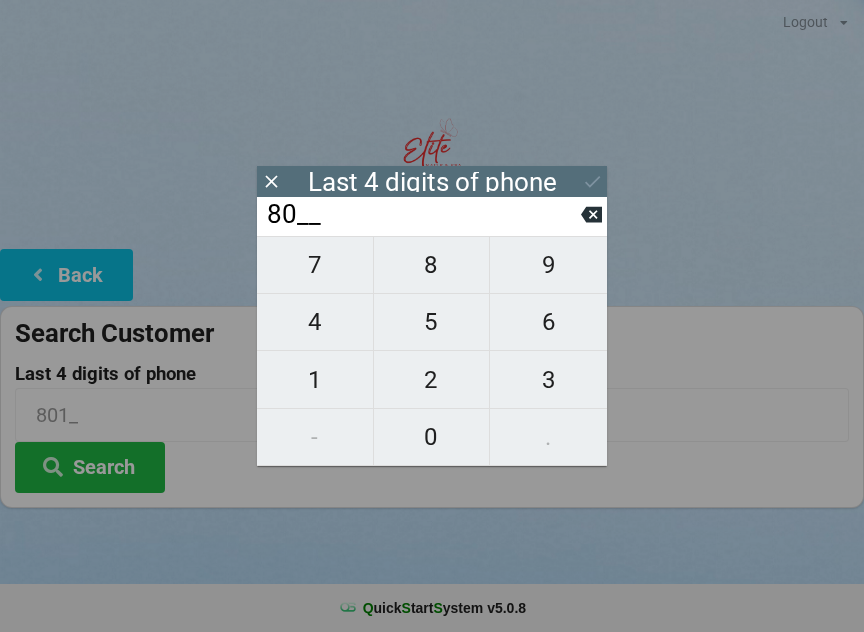 click on "7" at bounding box center (315, 265) 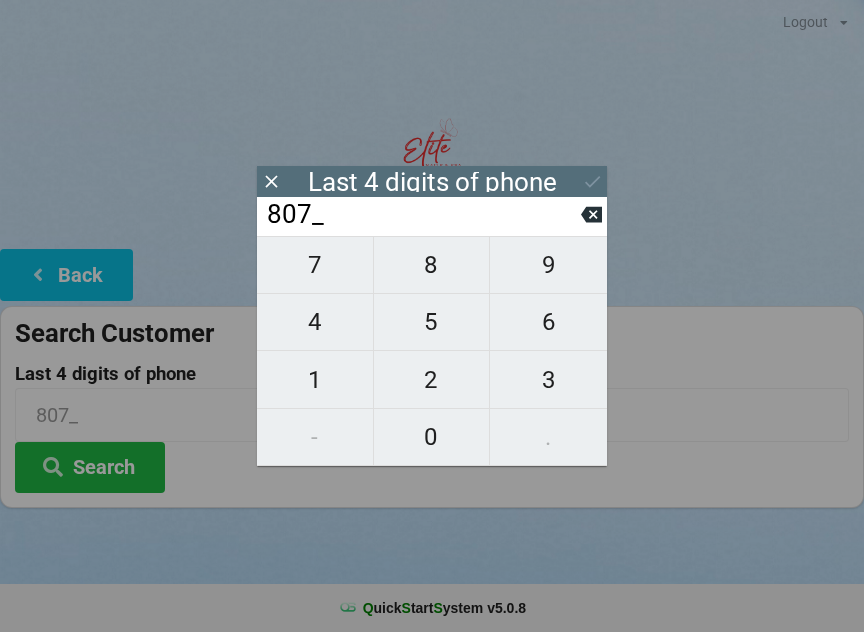 click on "1" at bounding box center (315, 265) 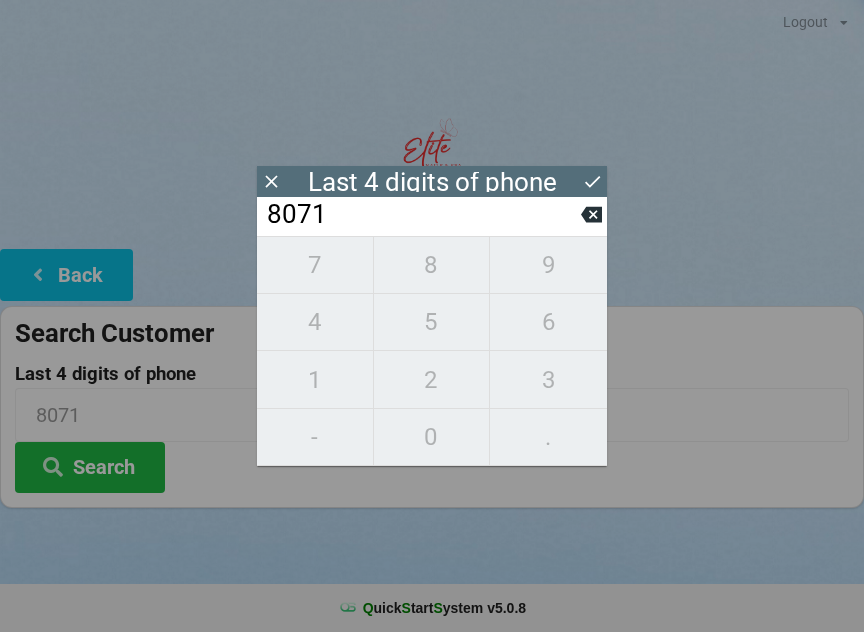 click at bounding box center [592, 181] 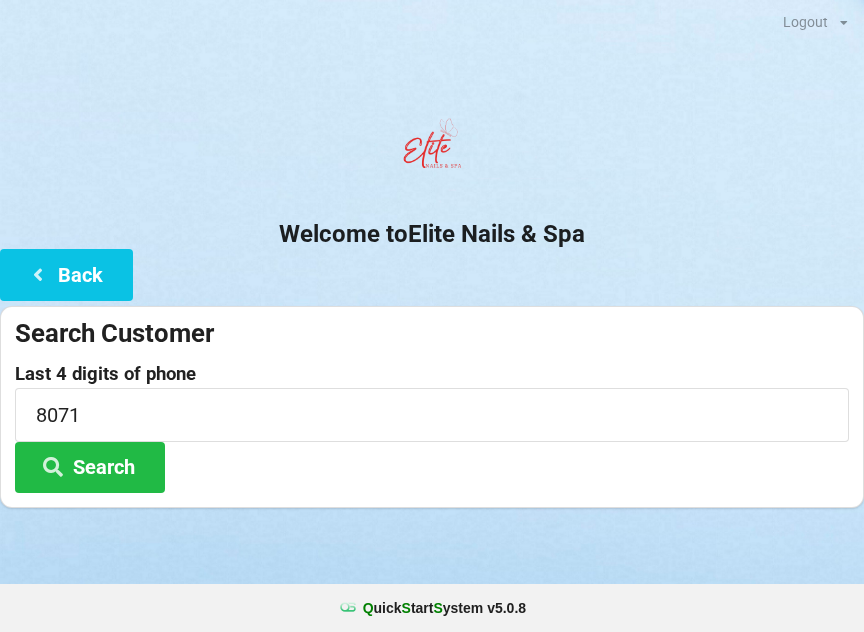 click on "Search" at bounding box center (90, 467) 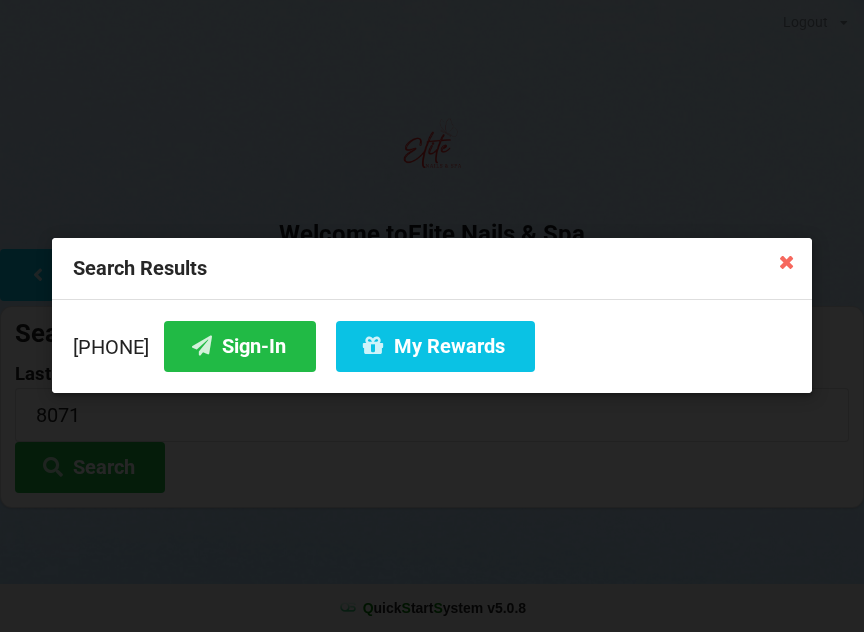 click at bounding box center (786, 261) 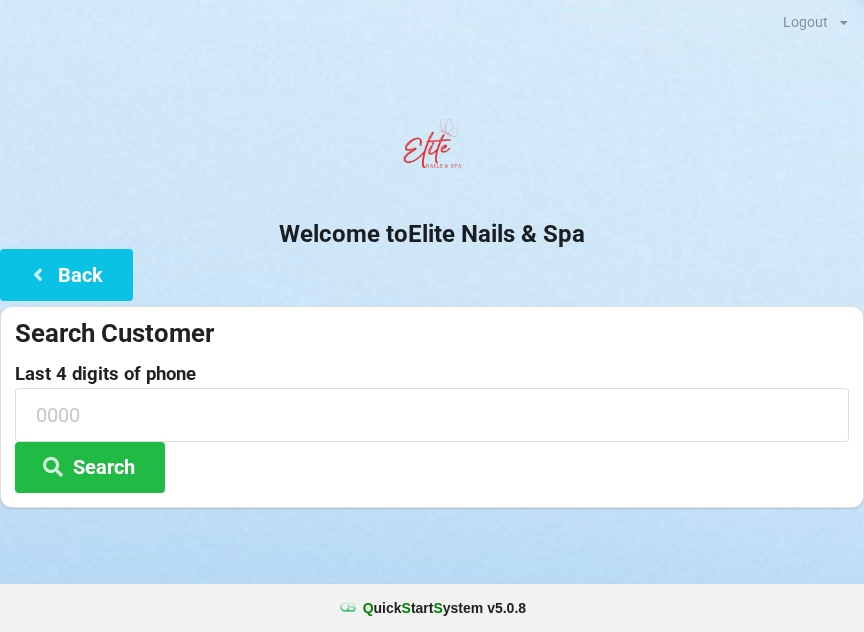 click on "Back" at bounding box center (66, 274) 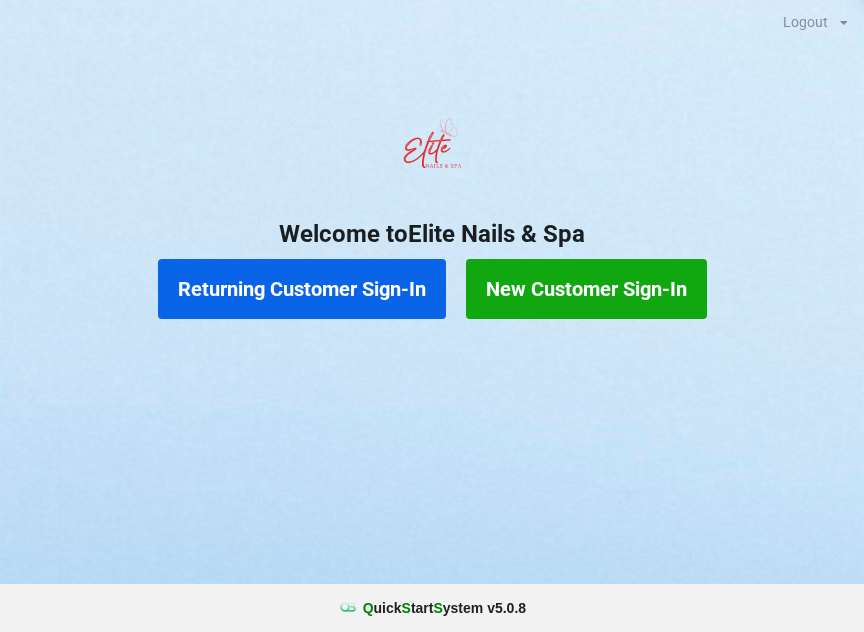 click on "New Customer Sign-In" at bounding box center (586, 289) 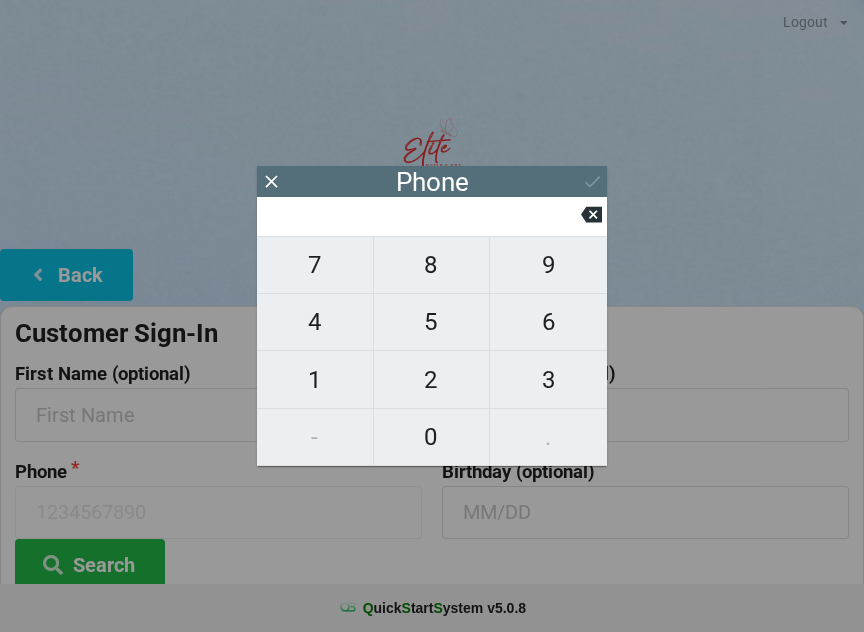 click on "8" at bounding box center [315, 265] 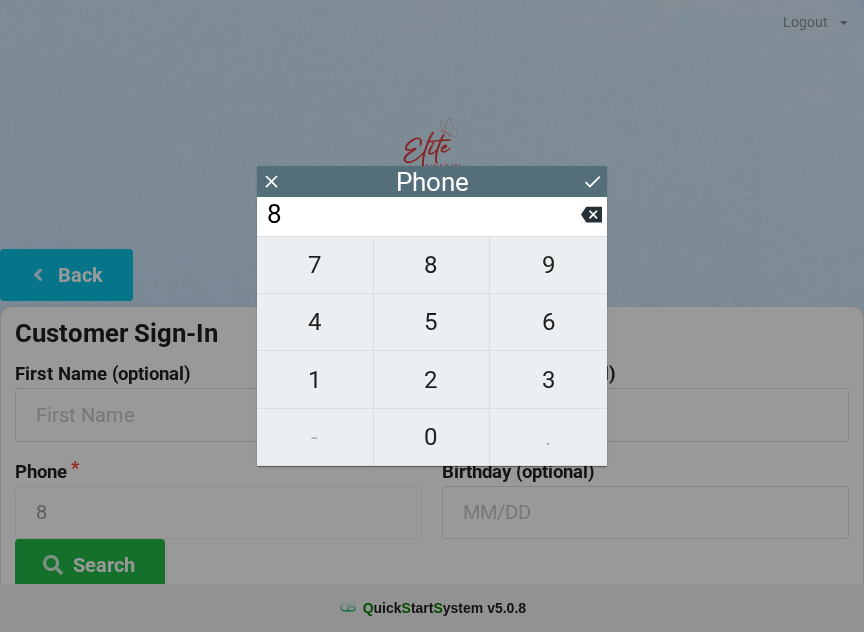 click on "1" at bounding box center [315, 265] 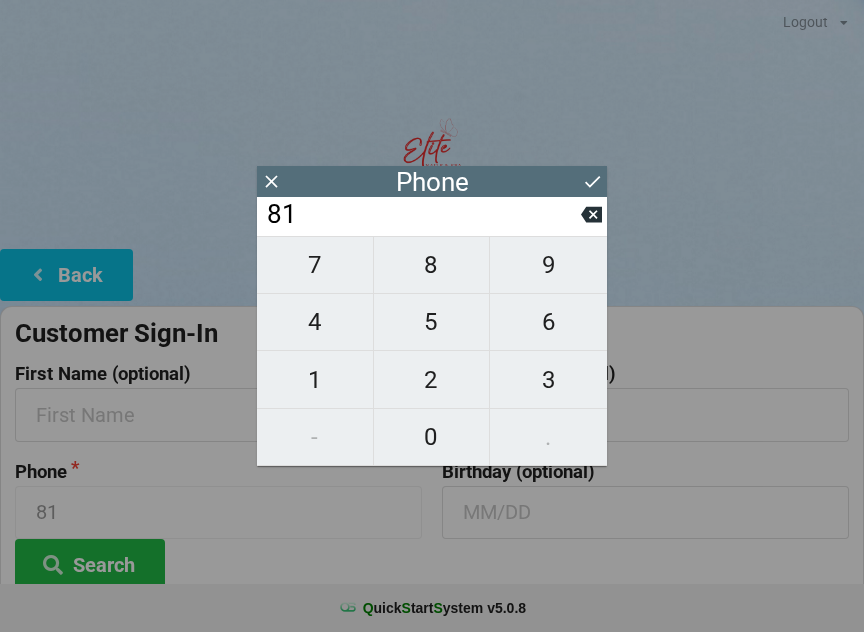 click on "0" at bounding box center [315, 265] 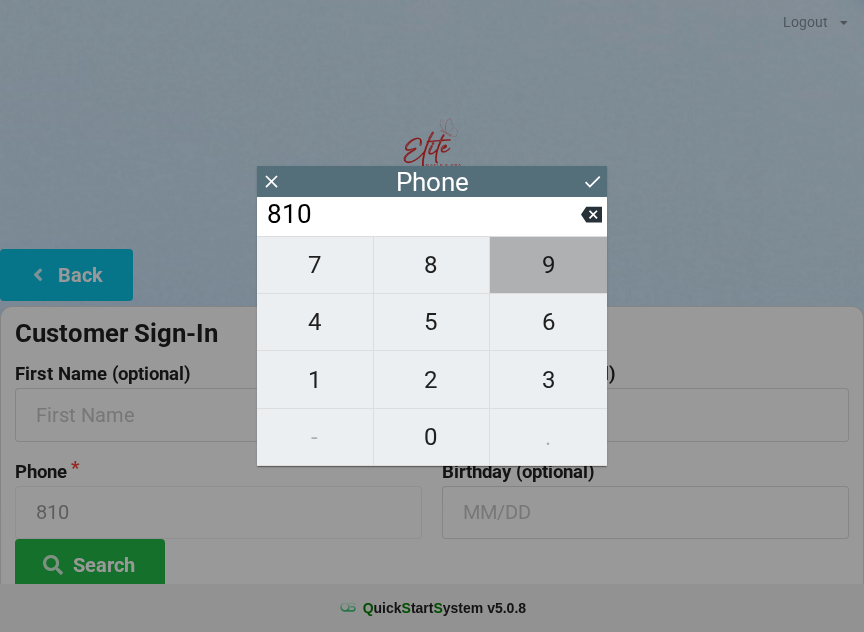 click on "9" at bounding box center (315, 265) 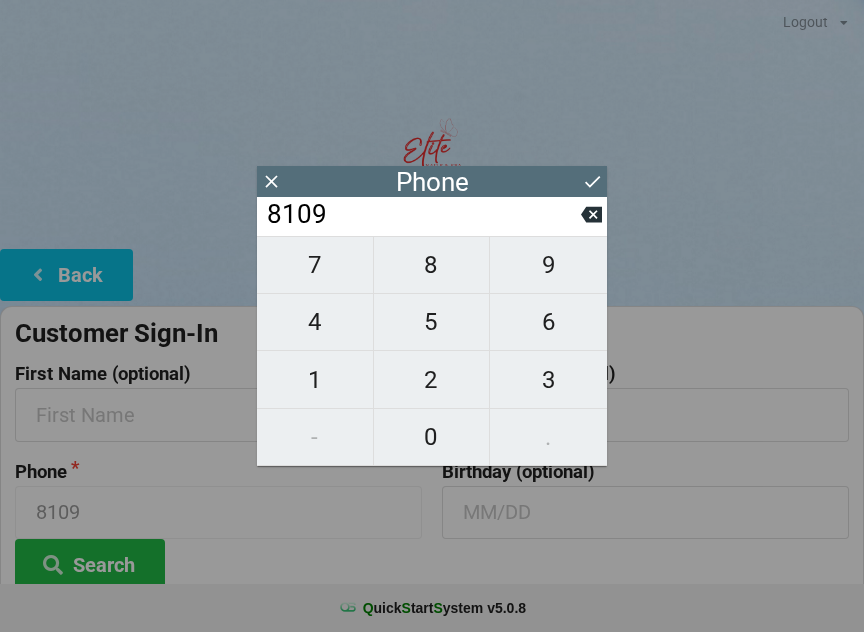 click on "4" at bounding box center (315, 265) 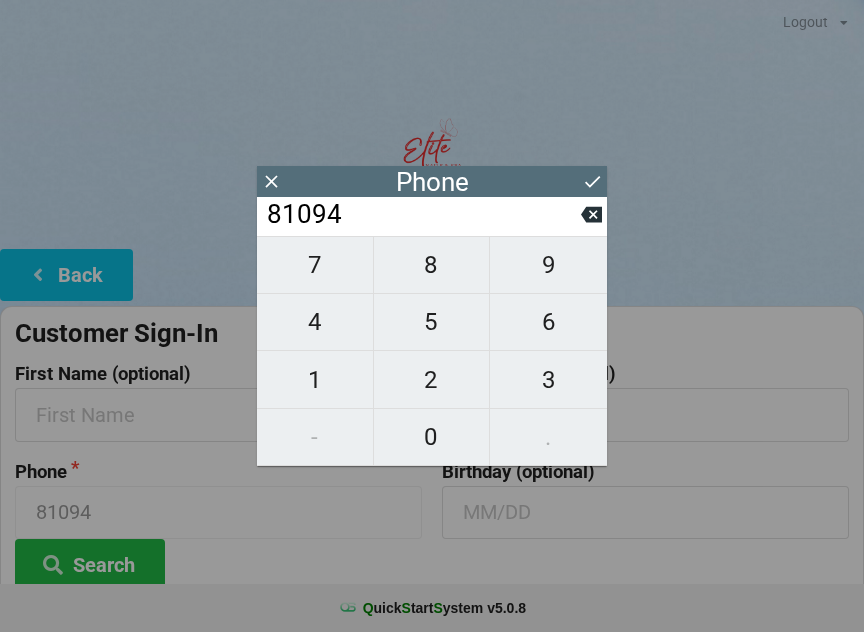 click on "1" at bounding box center (315, 265) 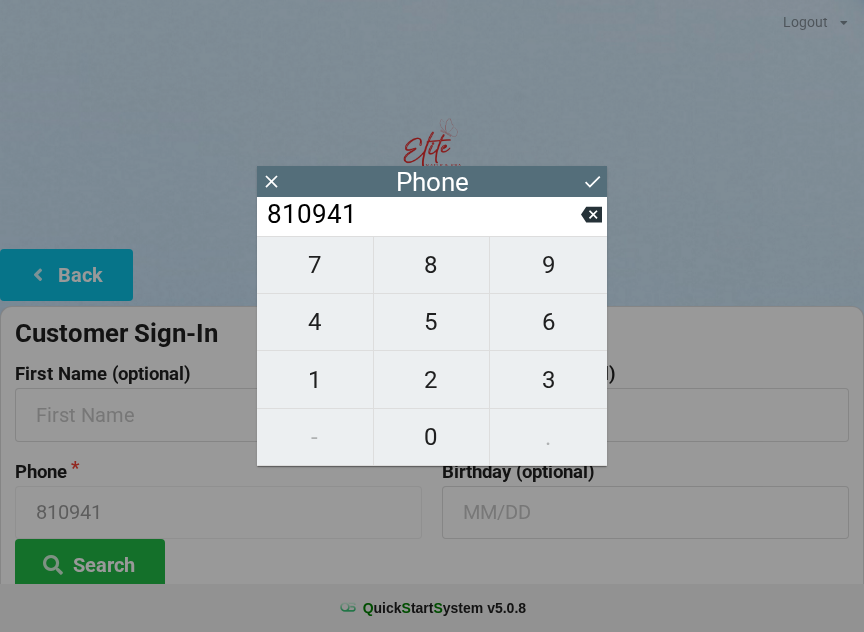 click on "8" at bounding box center (315, 265) 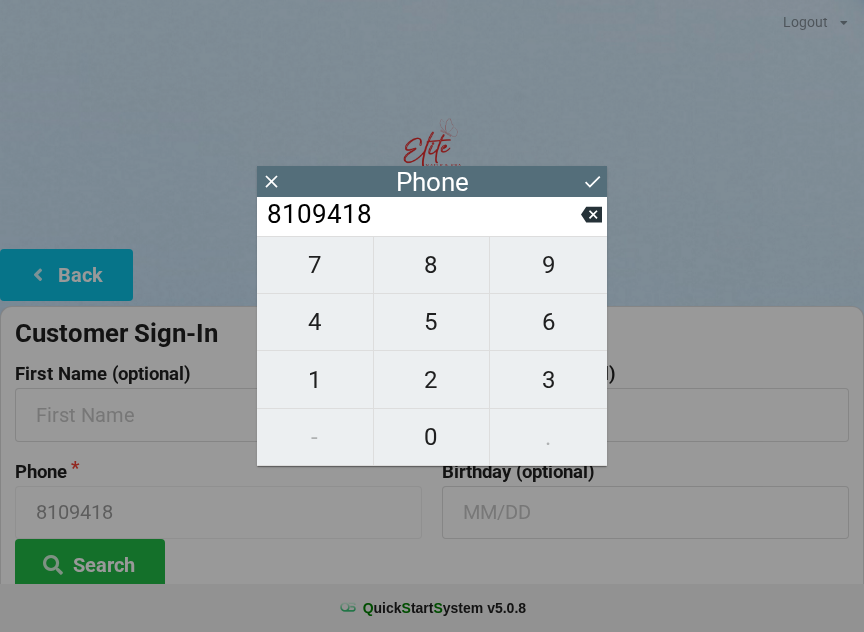 click on "0" at bounding box center [315, 265] 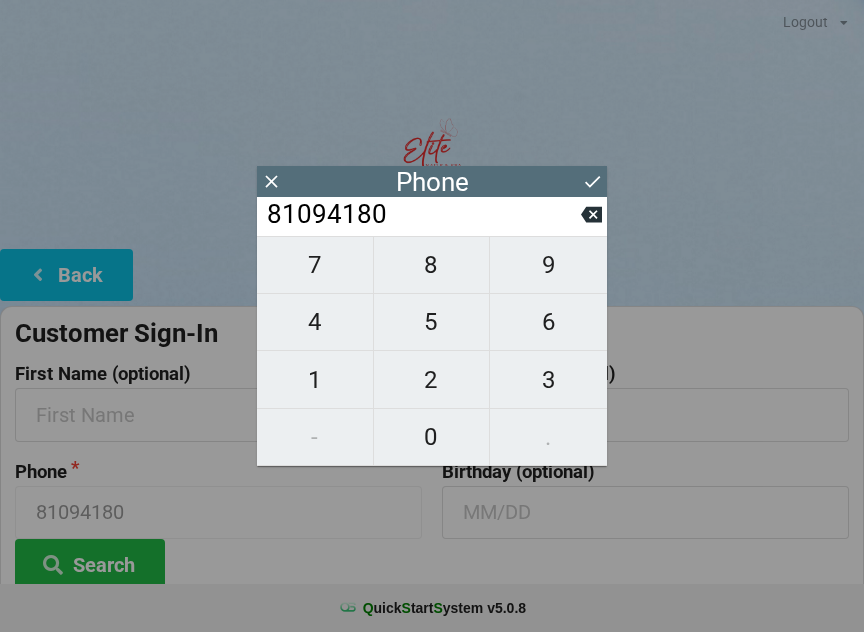 click on "7" at bounding box center [315, 265] 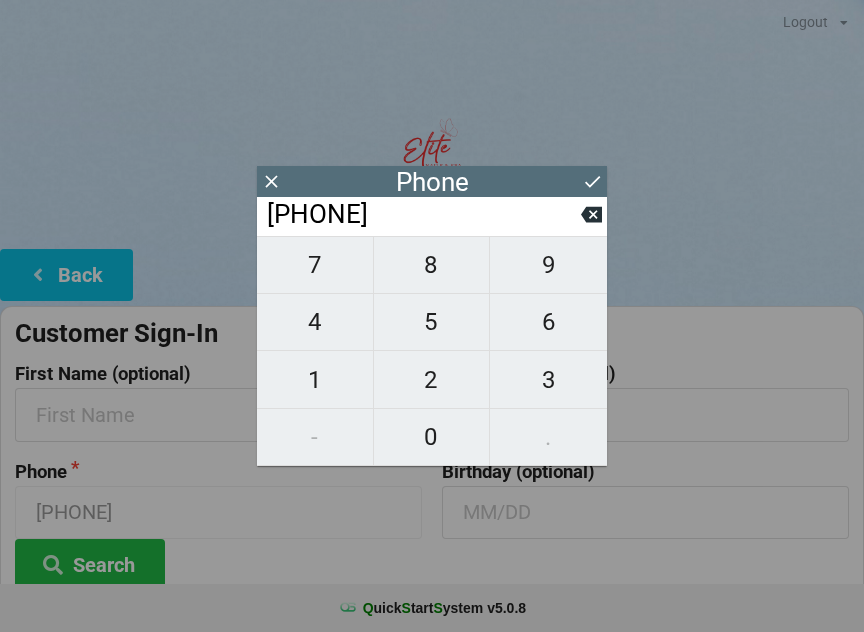 click on "1" at bounding box center (315, 265) 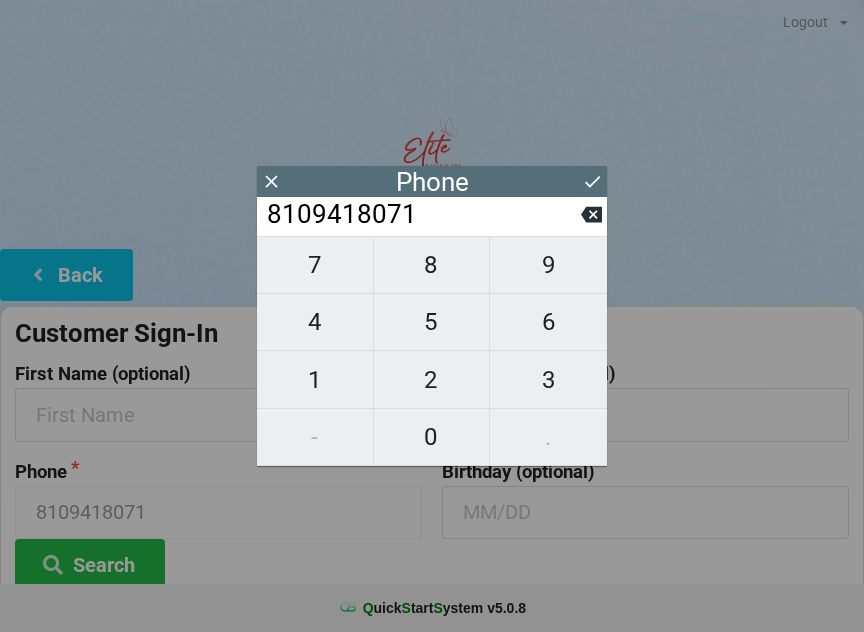 click on "Phone" at bounding box center (432, 181) 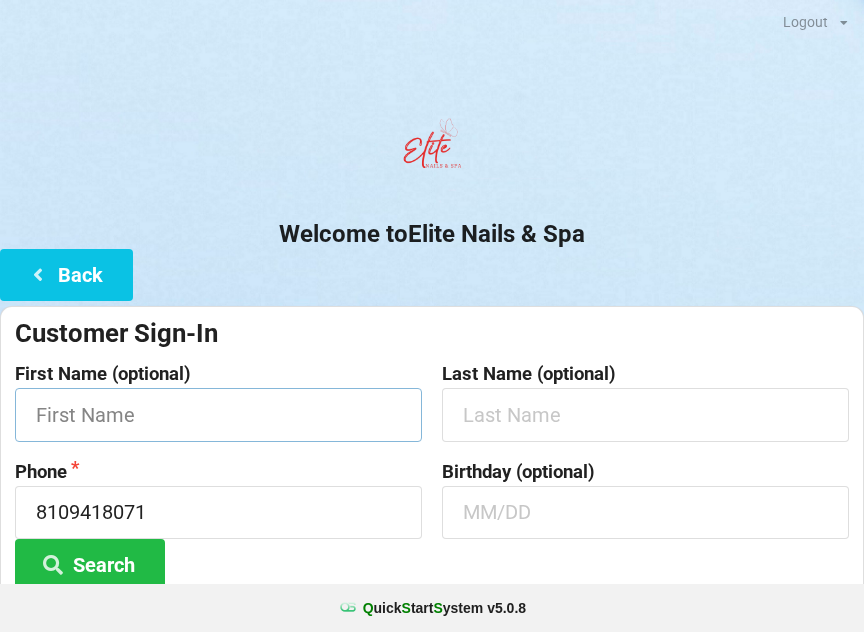 click at bounding box center (218, 414) 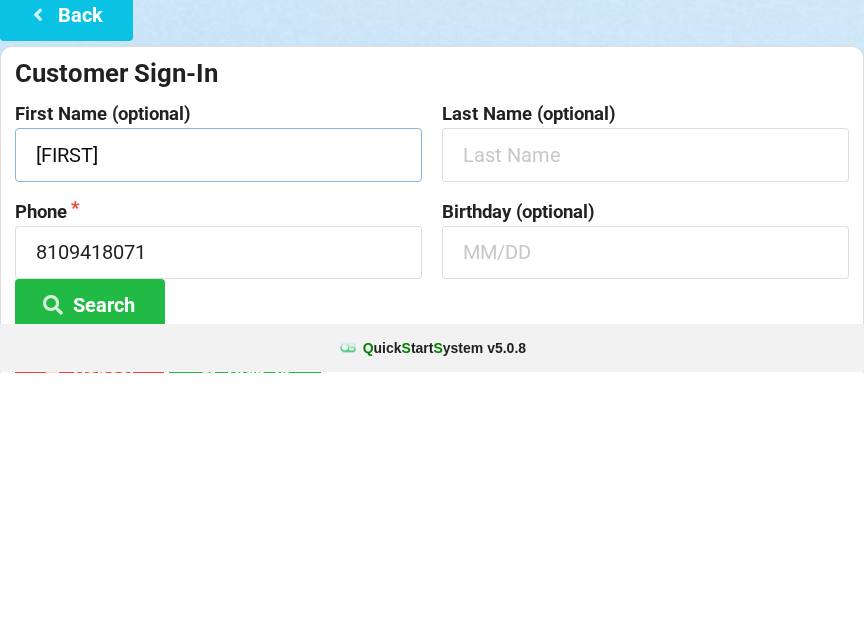 type on "[FIRST]" 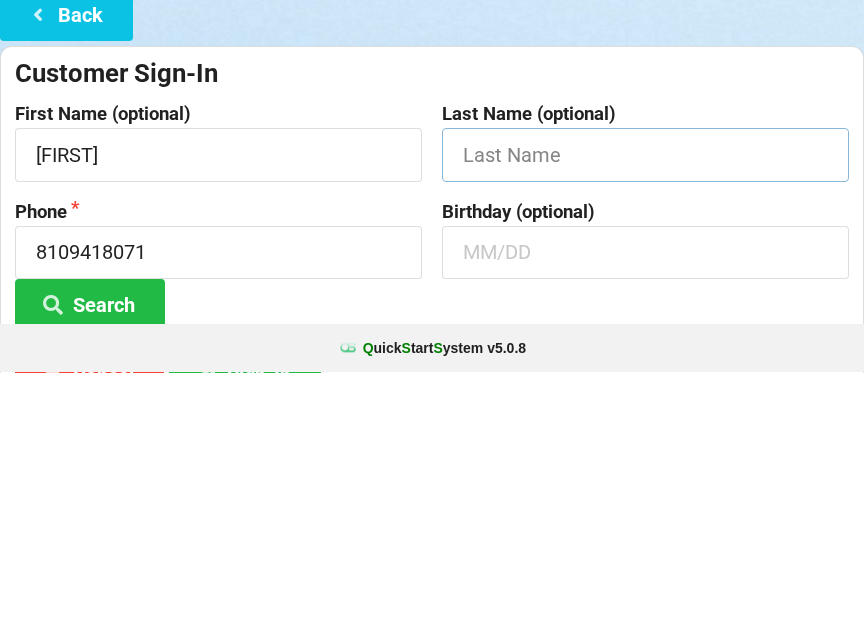 click at bounding box center (218, 414) 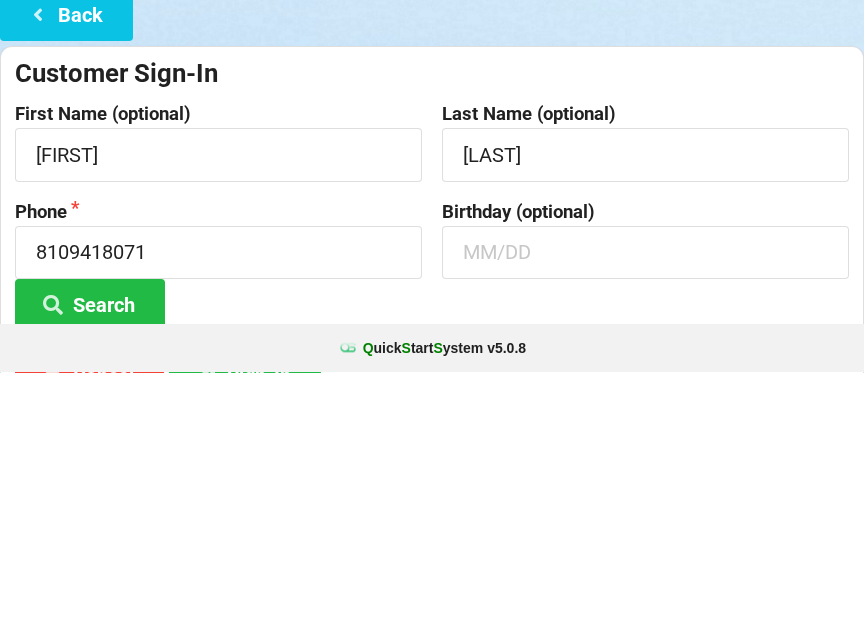 scroll, scrollTop: 147, scrollLeft: 0, axis: vertical 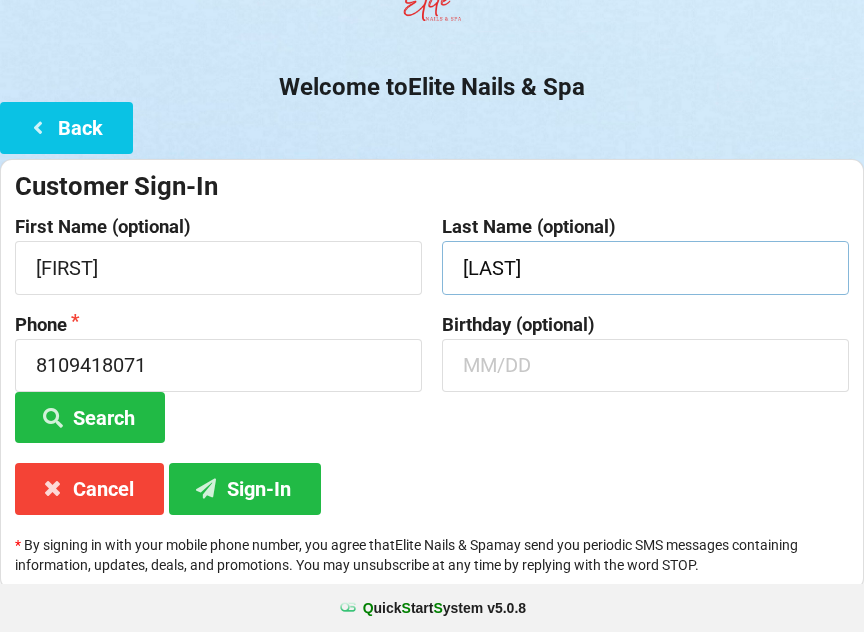 type on "[LAST]" 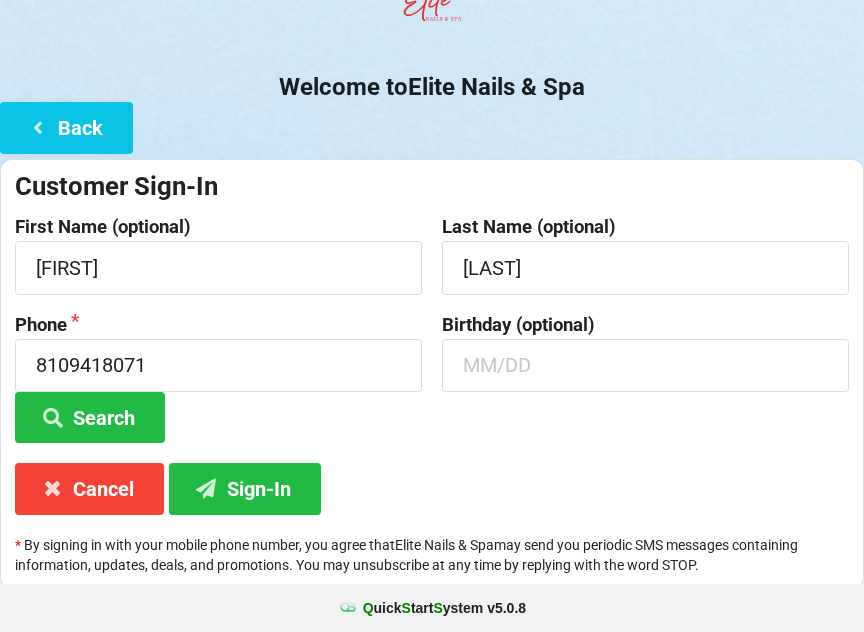click on "Sign-In" at bounding box center (90, 417) 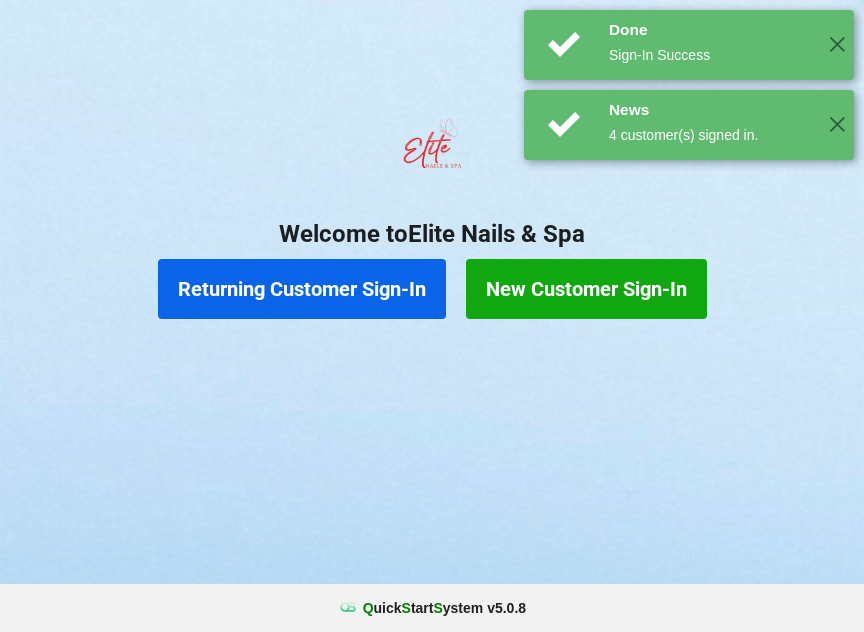 scroll, scrollTop: 0, scrollLeft: 0, axis: both 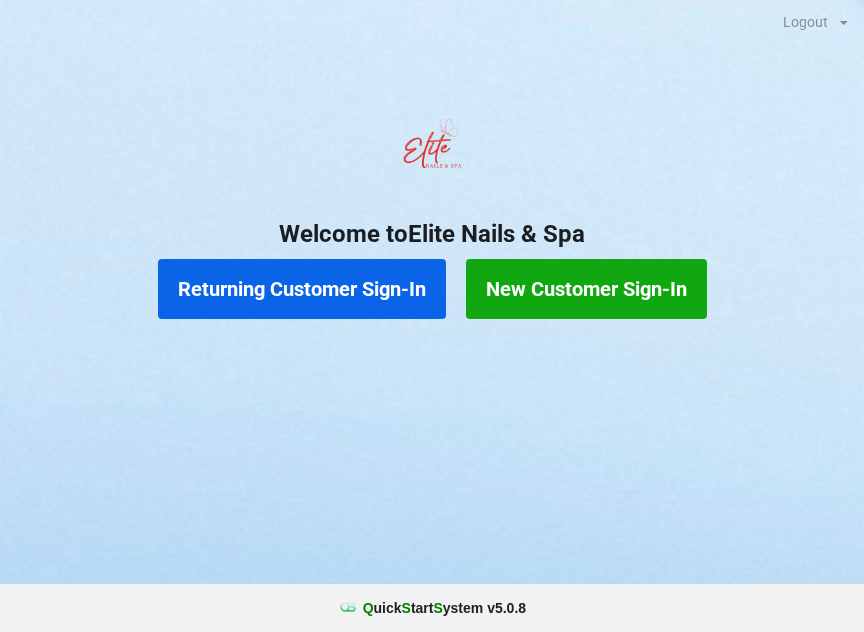 click on "Returning Customer Sign-In" at bounding box center (302, 289) 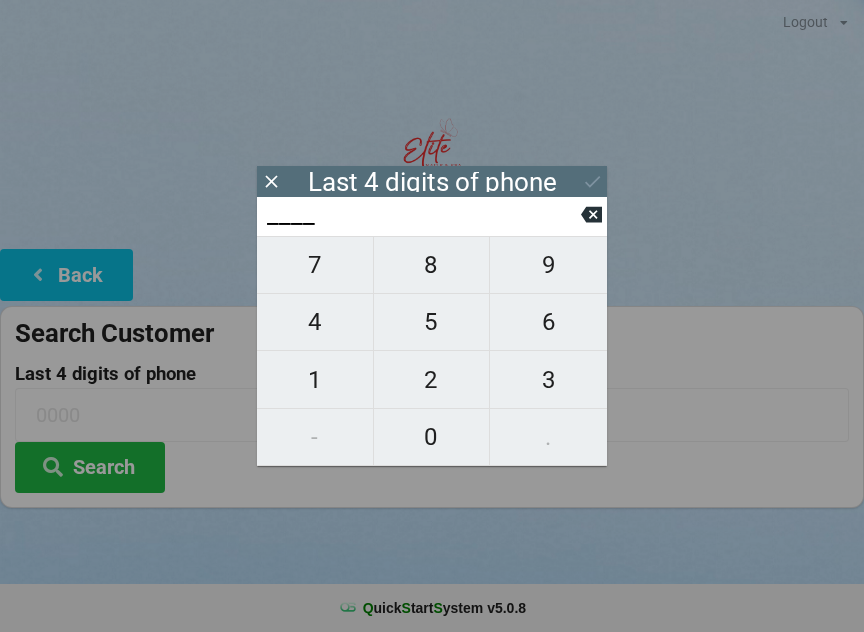 click on "3" at bounding box center (315, 265) 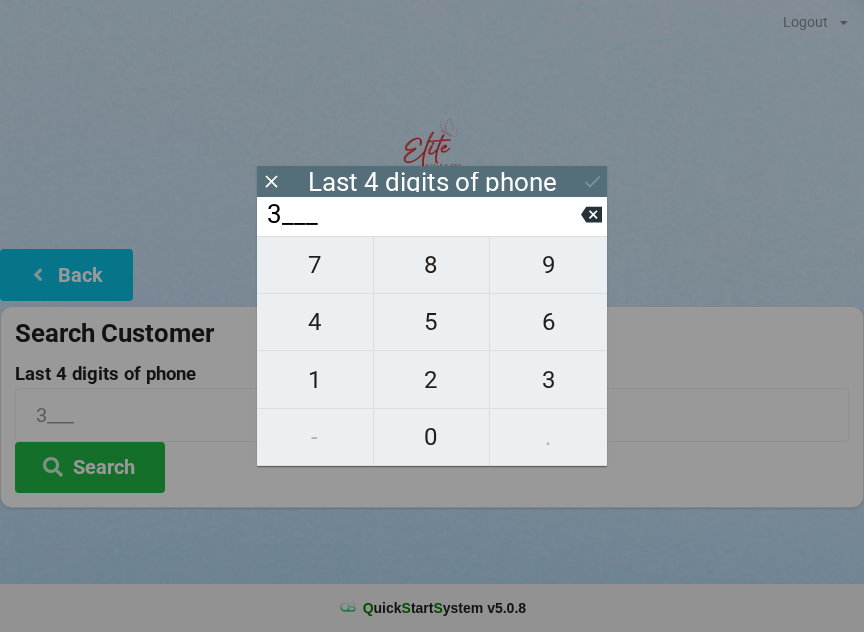 click on "2" at bounding box center [315, 265] 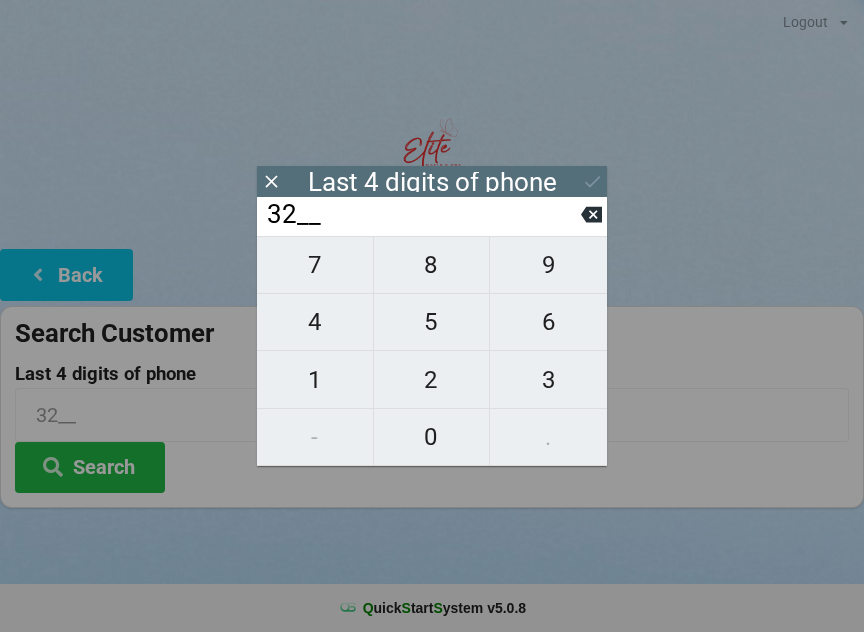 click on "5" at bounding box center [315, 265] 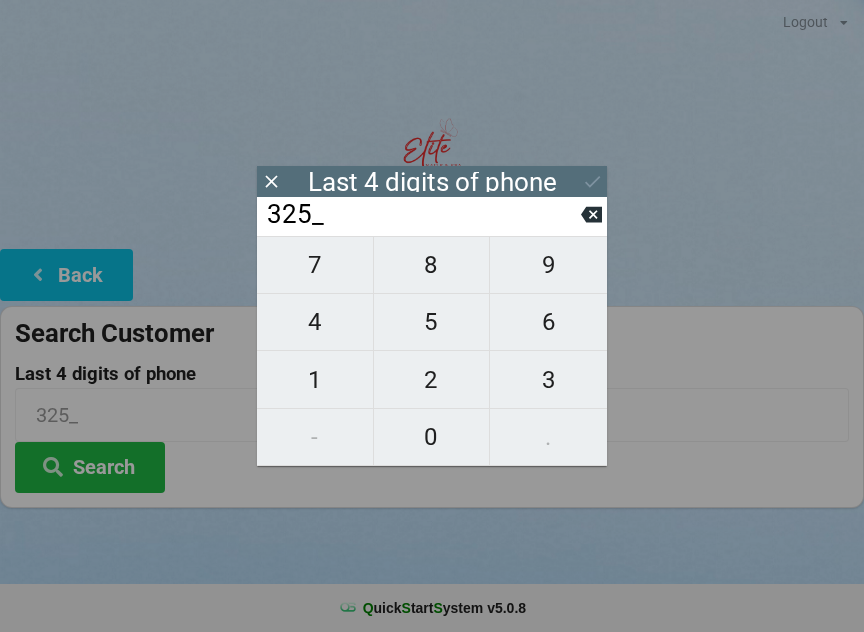 click on "2" at bounding box center [315, 265] 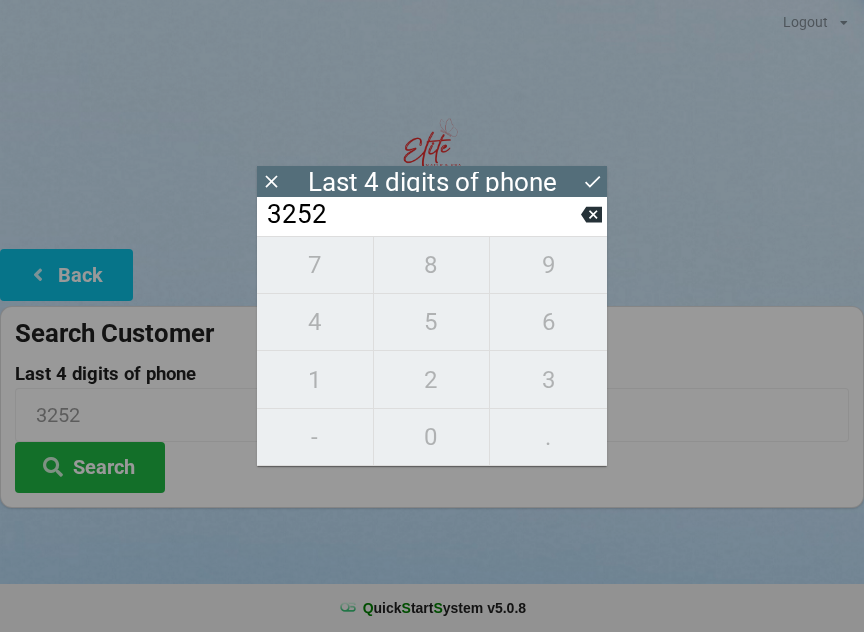 click at bounding box center [271, 181] 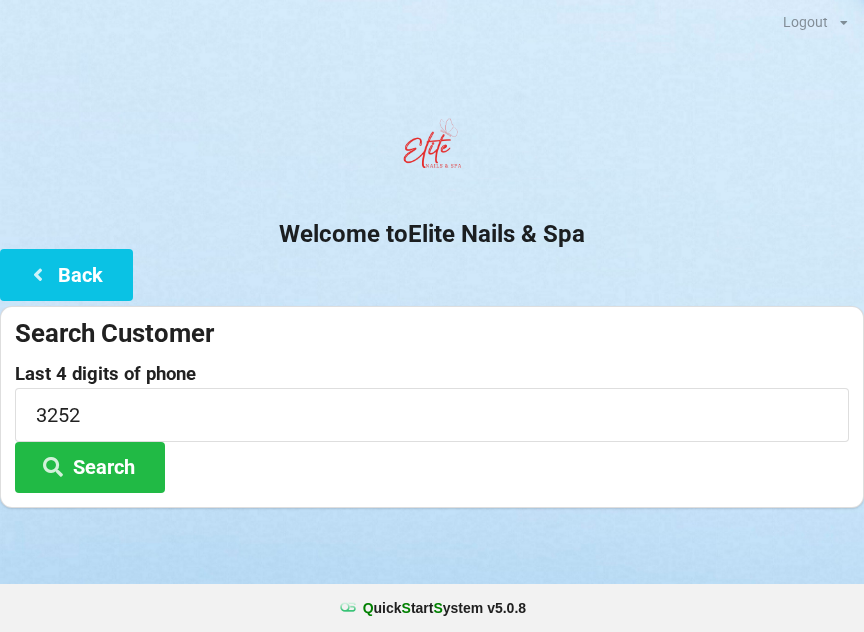 click on "Search" at bounding box center [90, 467] 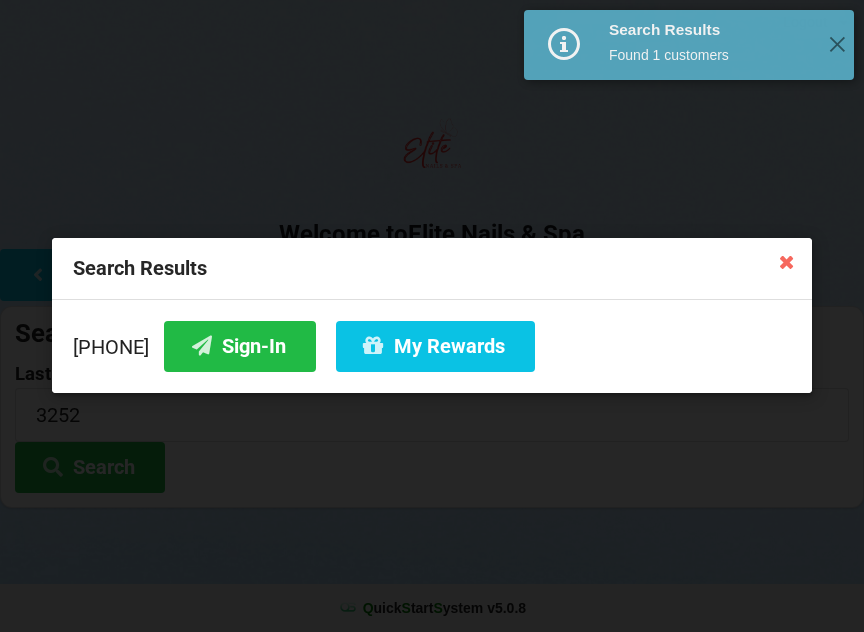 click on "Sign-In" at bounding box center (240, 346) 